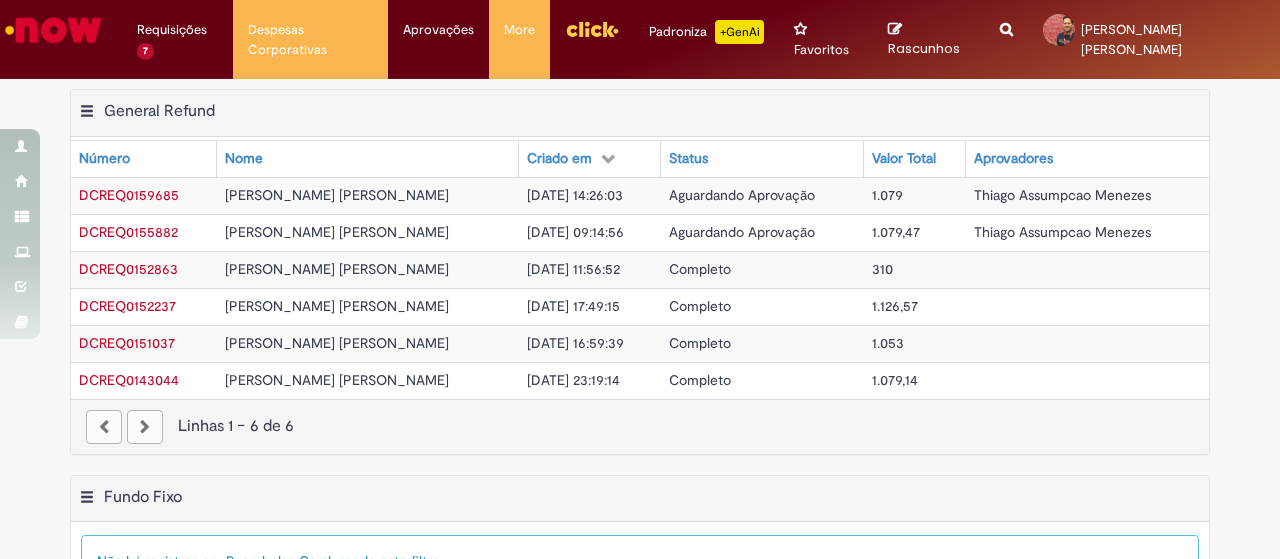 scroll, scrollTop: 0, scrollLeft: 0, axis: both 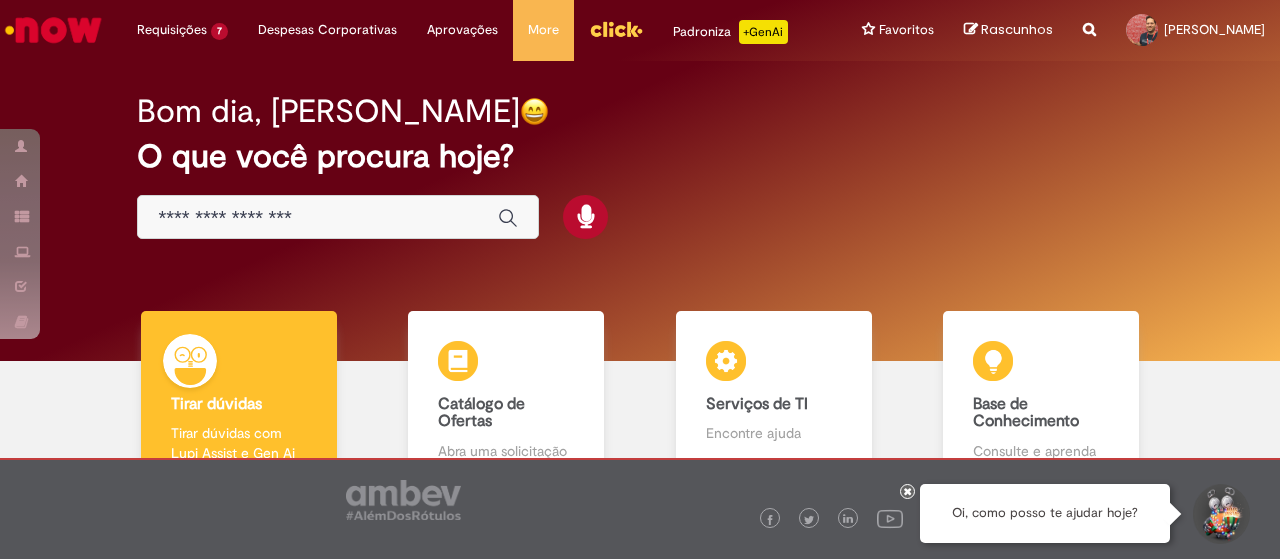 click at bounding box center (338, 217) 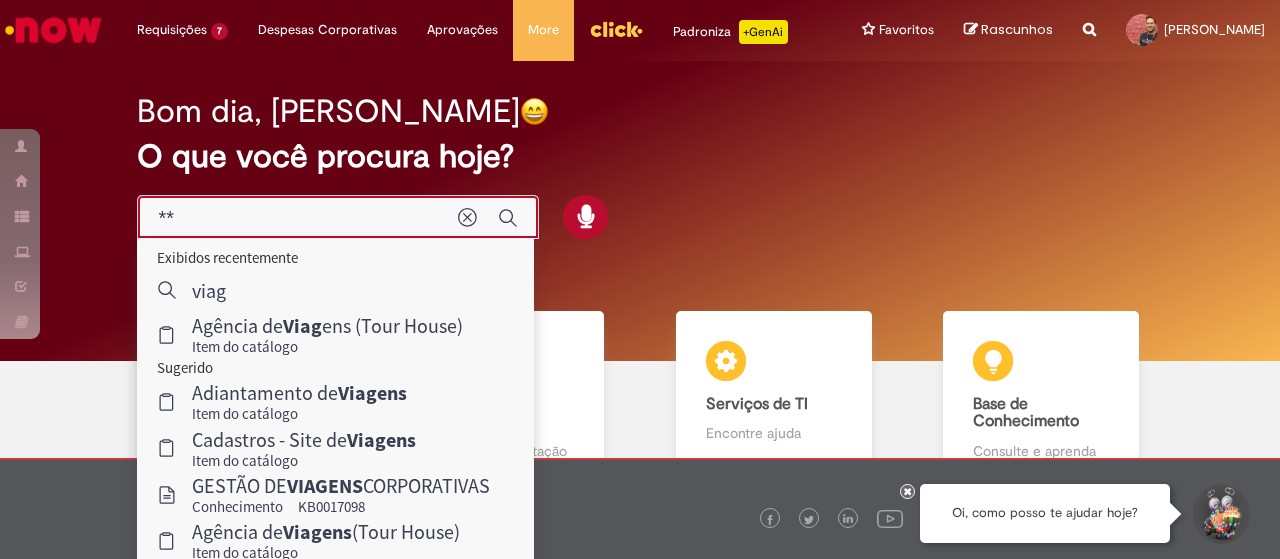 type on "*" 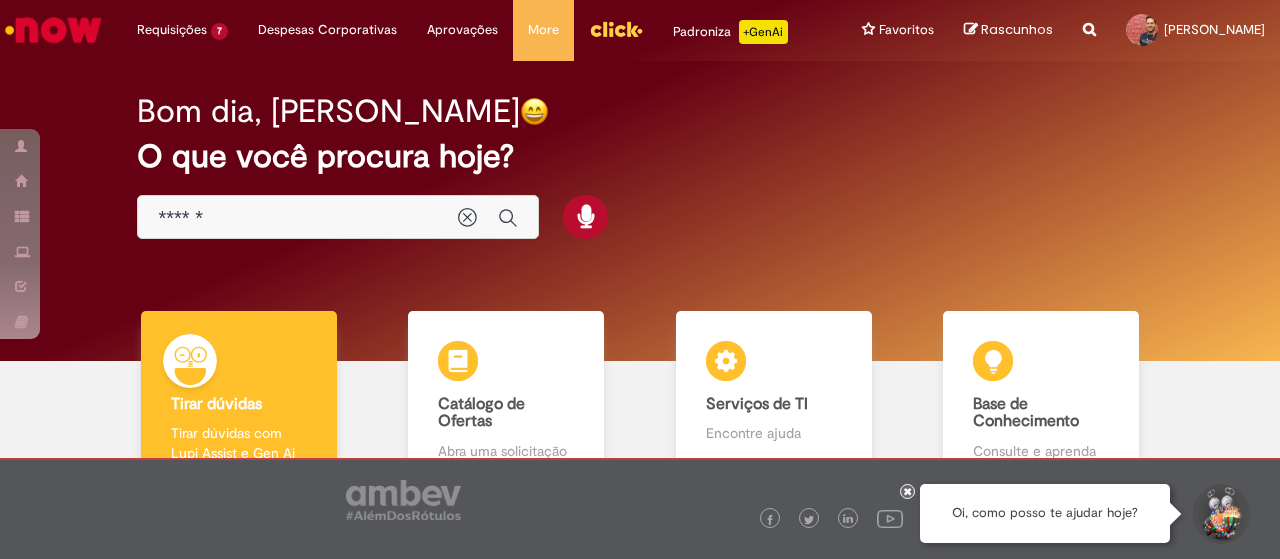 type on "**********" 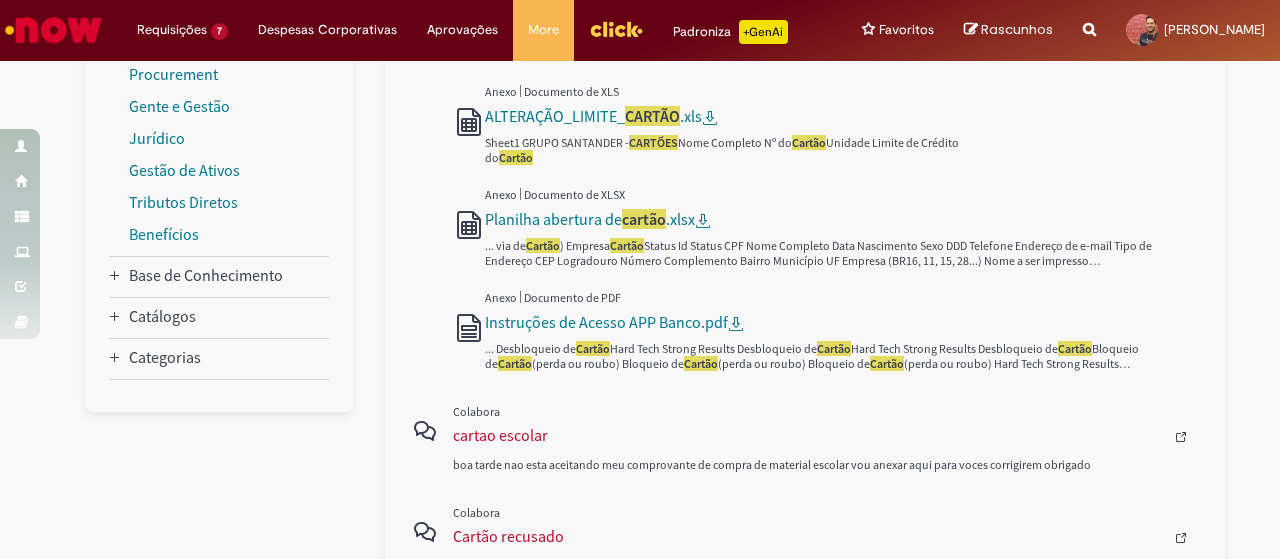 scroll, scrollTop: 0, scrollLeft: 0, axis: both 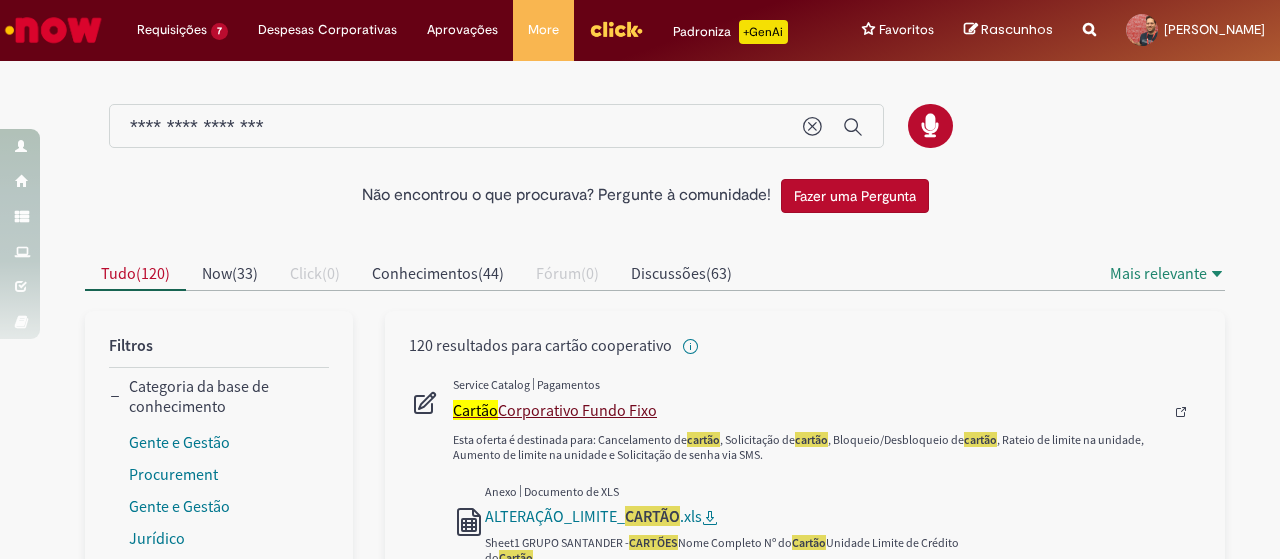 click on "Cartão  Corporativo Fundo Fixo" at bounding box center [808, 410] 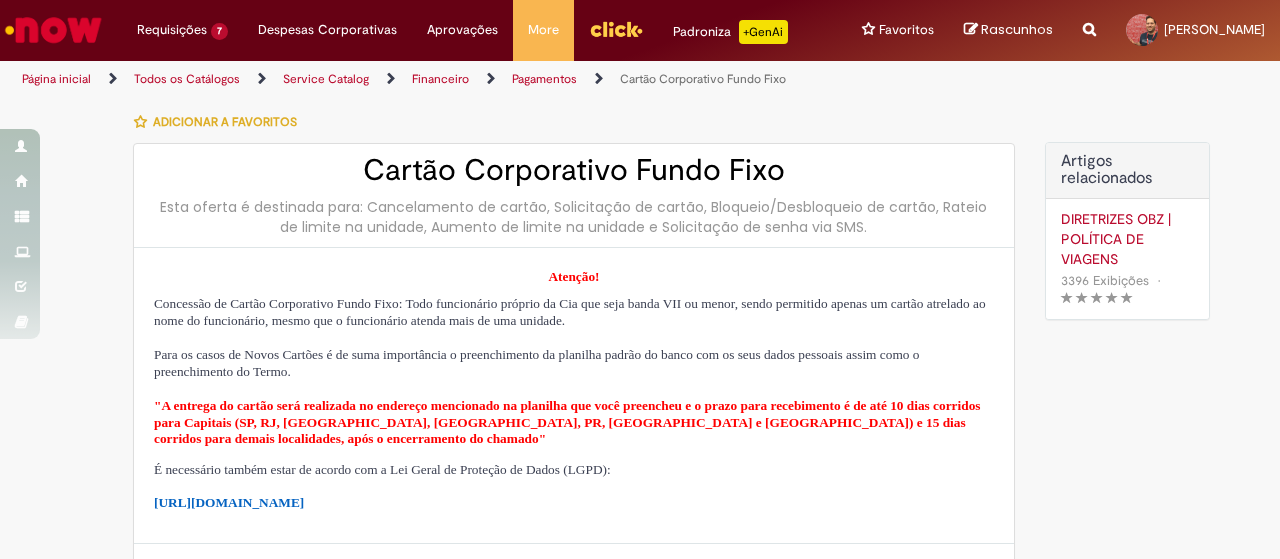 type on "********" 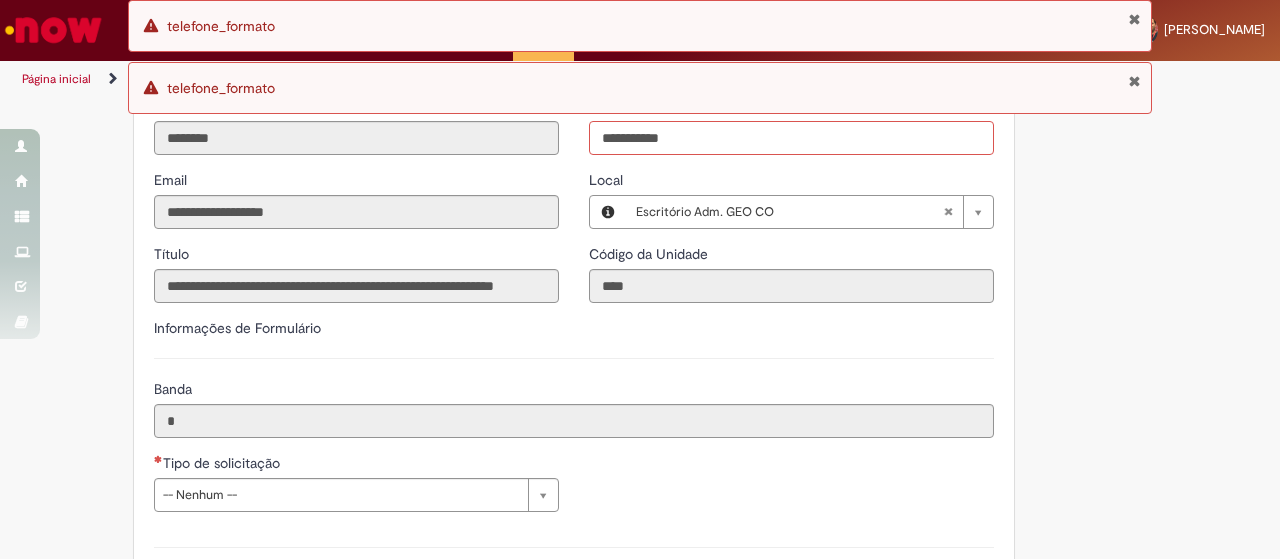 scroll, scrollTop: 652, scrollLeft: 0, axis: vertical 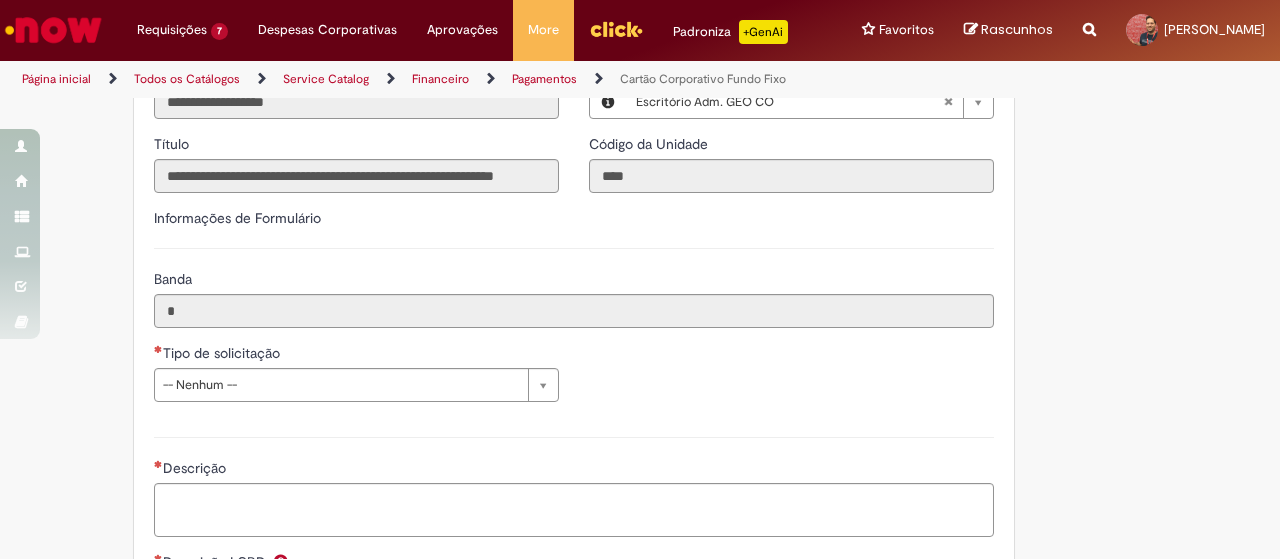 type on "**********" 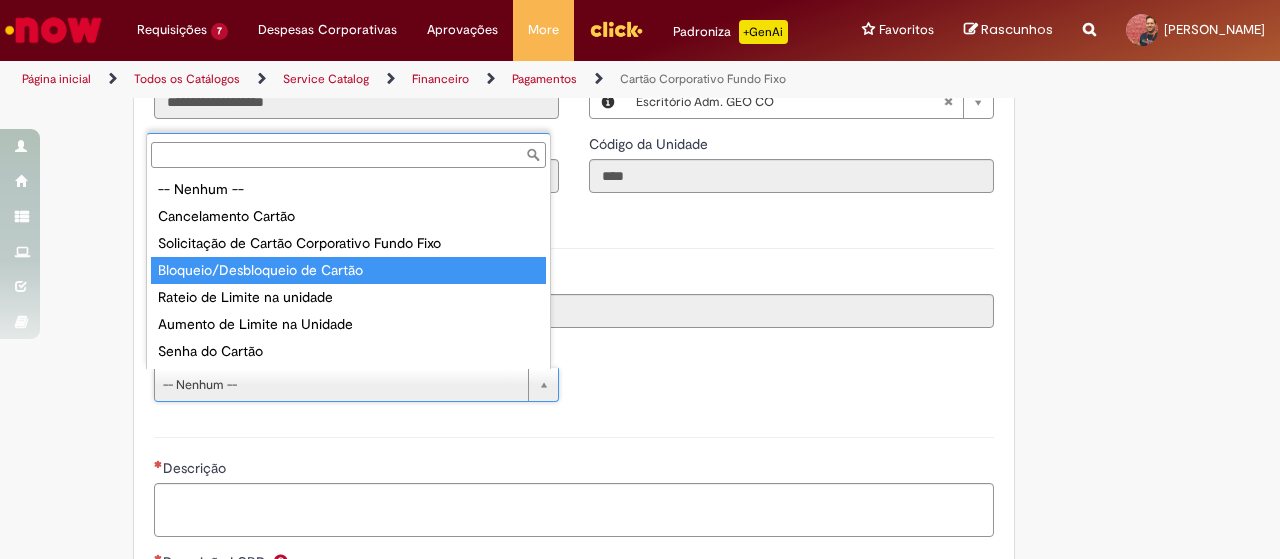 type on "**********" 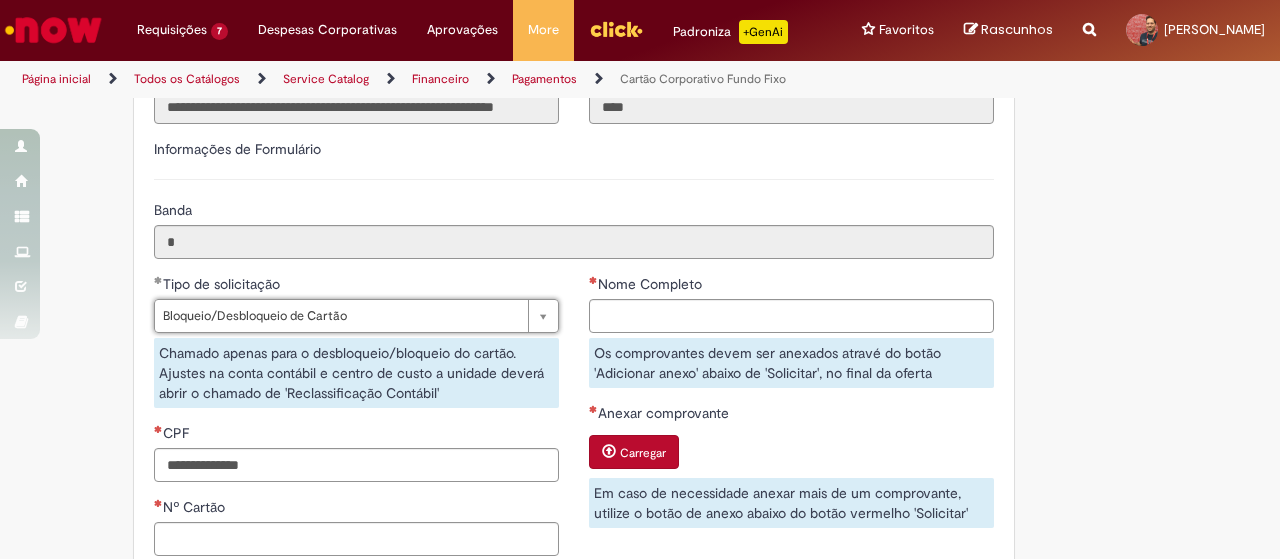 scroll, scrollTop: 852, scrollLeft: 0, axis: vertical 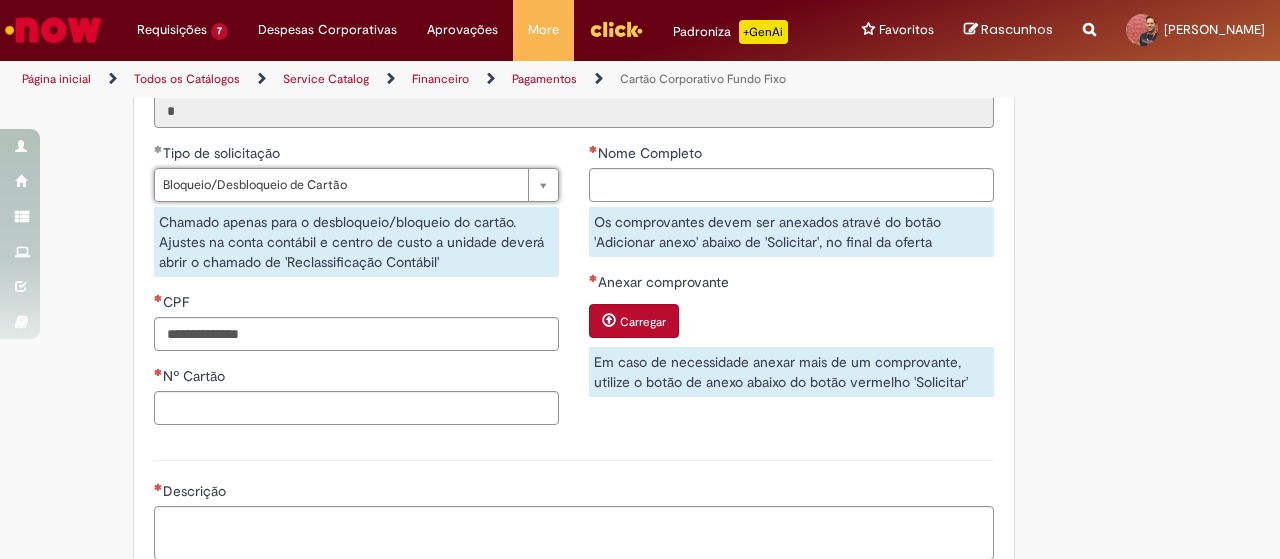 click on "Adicionar a Favoritos
Cartão Corporativo Fundo Fixo
Esta oferta é destinada para: Cancelamento de cartão, Solicitação de cartão, Bloqueio/Desbloqueio de cartão, Rateio de limite na unidade, Aumento de limite na unidade e Solicitação de senha via SMS.
Atenção!
Concessão de Cartão Corporativo Fundo Fixo: Todo funcionário próprio da Cia que seja banda VII ou menor, sendo permitido apenas um cartão atrelado ao nome do funcionário, mesmo que o funcionário atenda mais de uma unidade.
Para os casos de Novos Cartões é de suma importância o preenchimento da planilha padrão do banco com os seus dados pessoais assim como o preenchimento do Termo.
É necessário também estar de acordo com a Lei Geral de Proteção de Dados (LGPD):
[URL][DOMAIN_NAME]
Country Code ** Favorecido *" at bounding box center [542, 167] 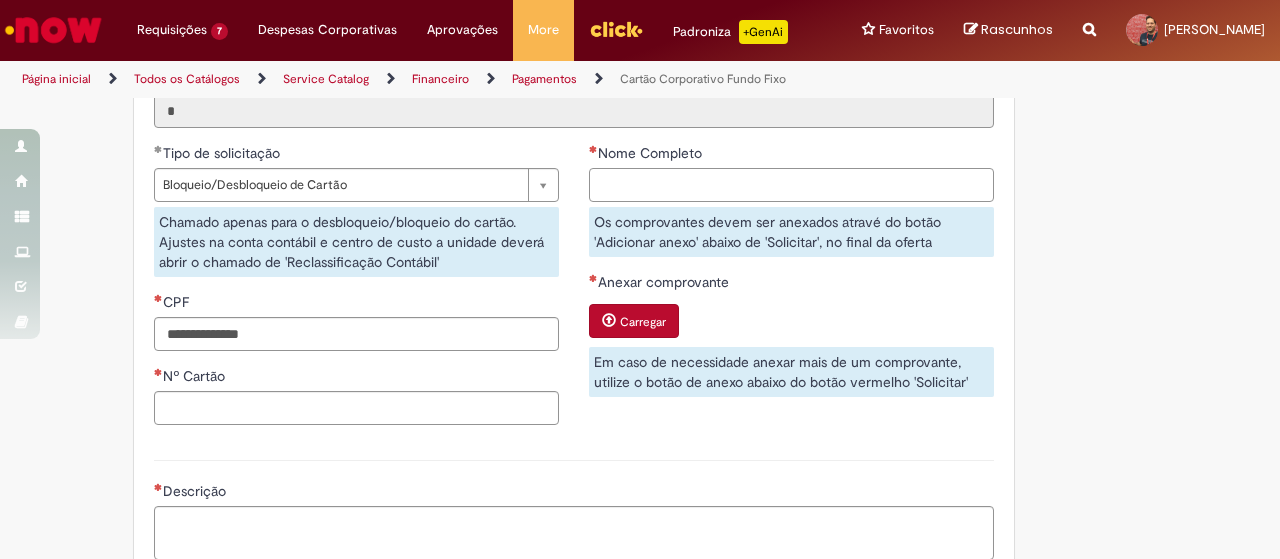 click on "Nome Completo" at bounding box center [791, 185] 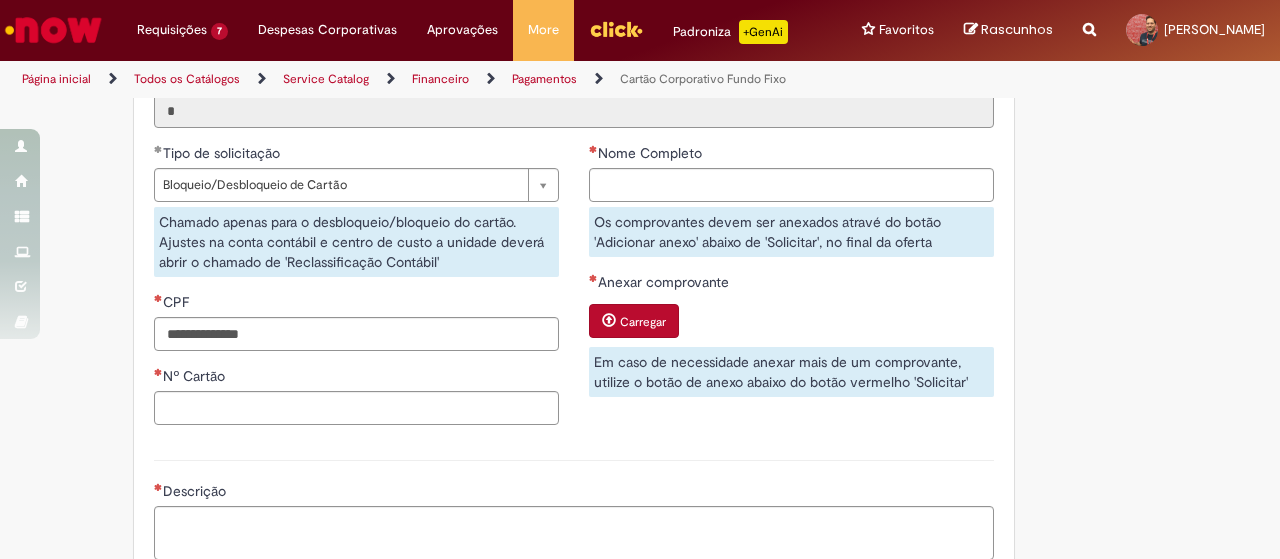 click on "**********" at bounding box center (791, 277) 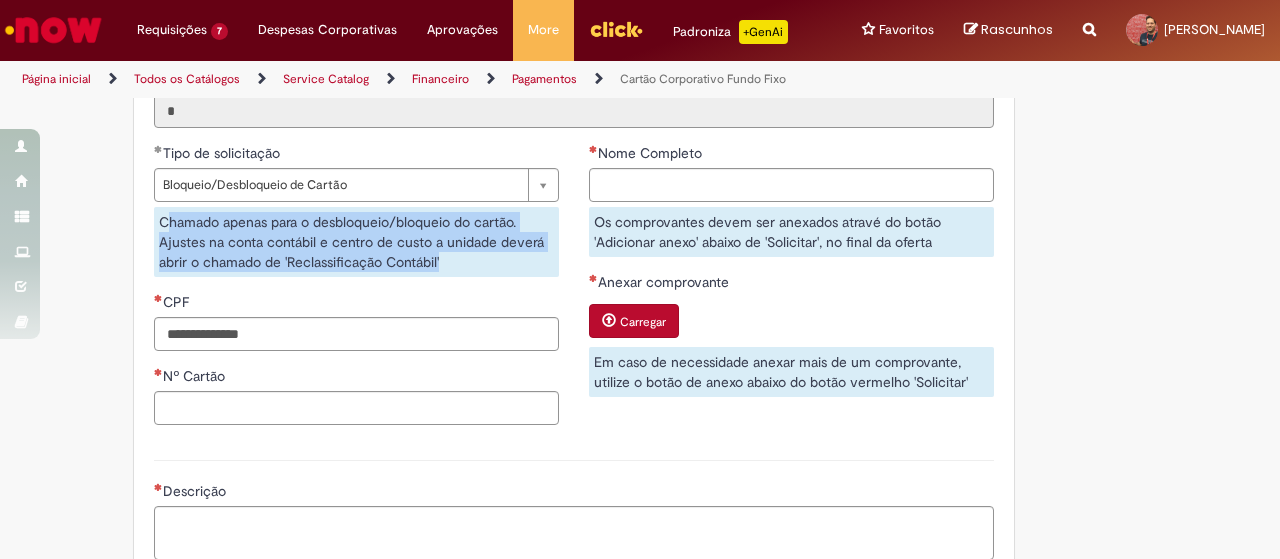 drag, startPoint x: 159, startPoint y: 213, endPoint x: 494, endPoint y: 262, distance: 338.5646 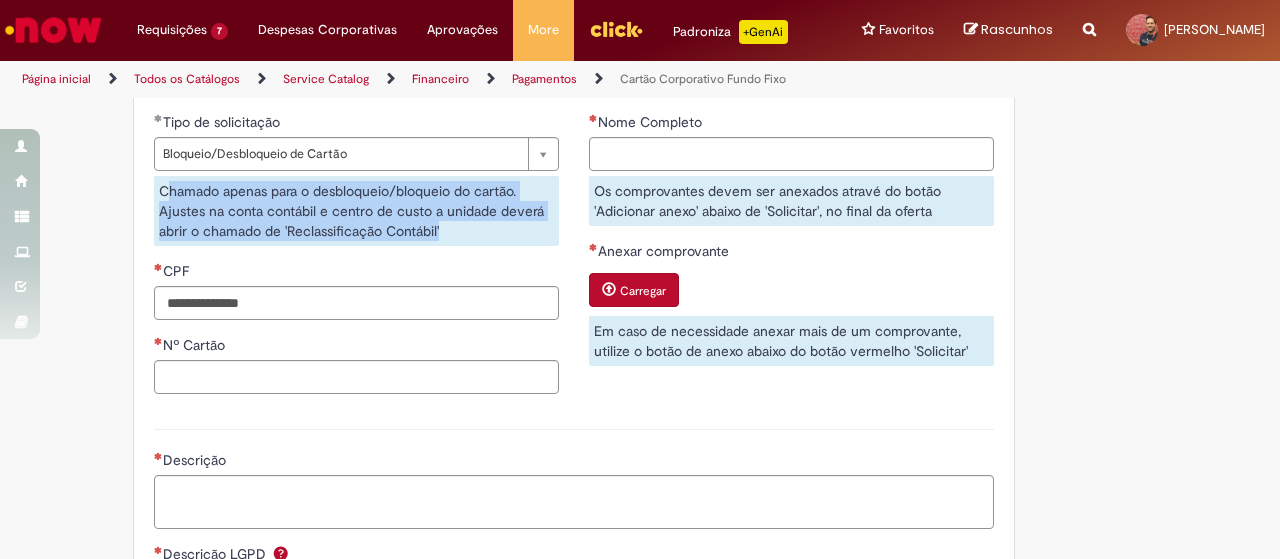 scroll, scrollTop: 852, scrollLeft: 0, axis: vertical 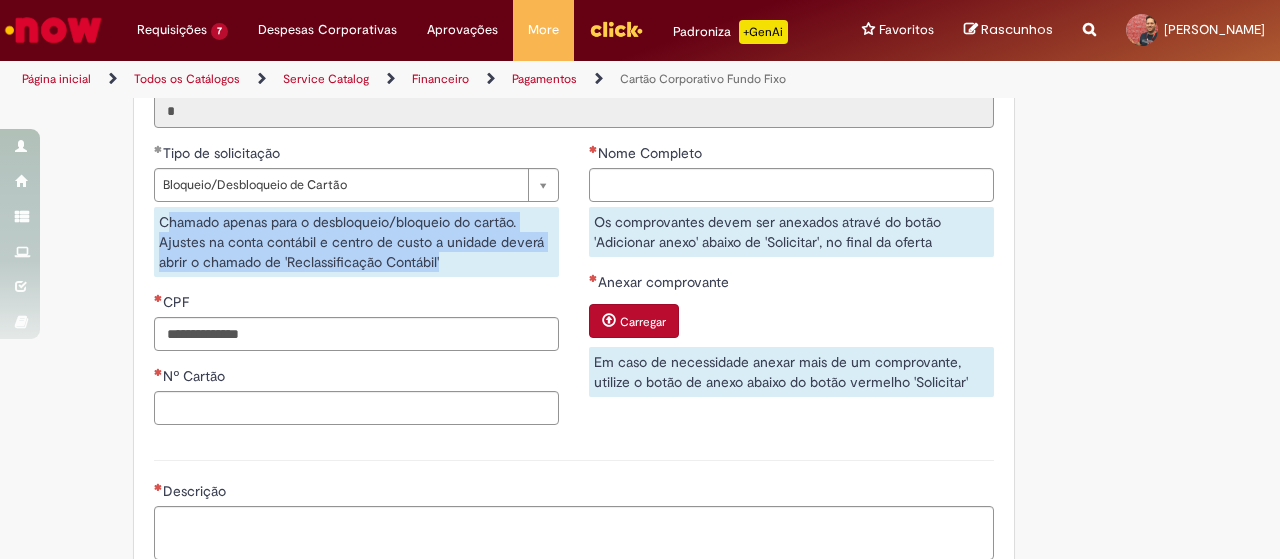 click on "**********" at bounding box center (356, 291) 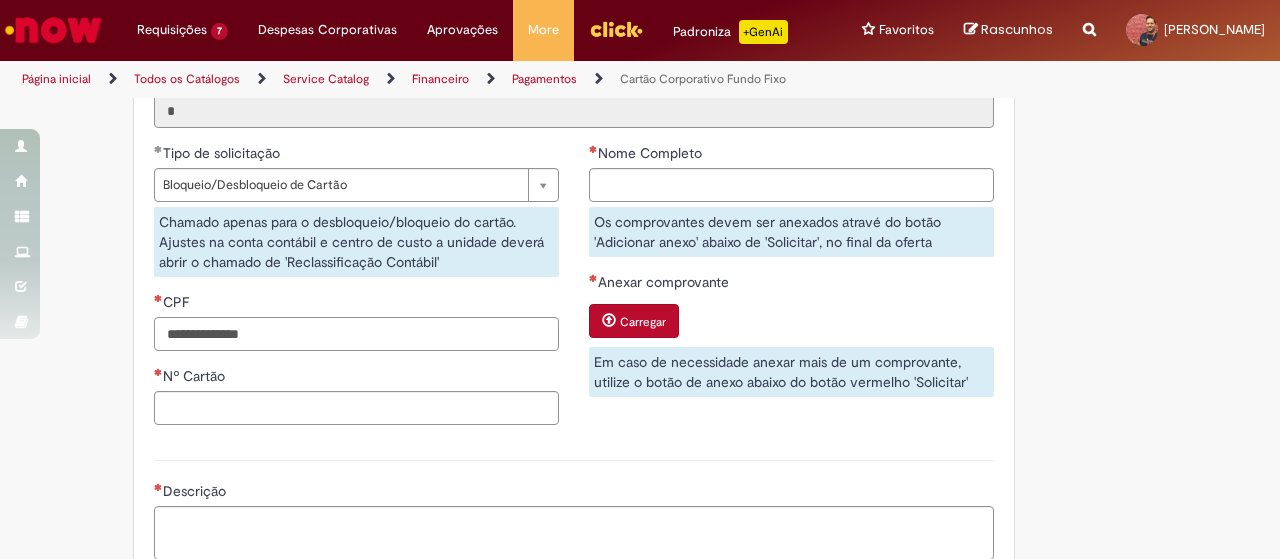 click on "CPF" at bounding box center [356, 334] 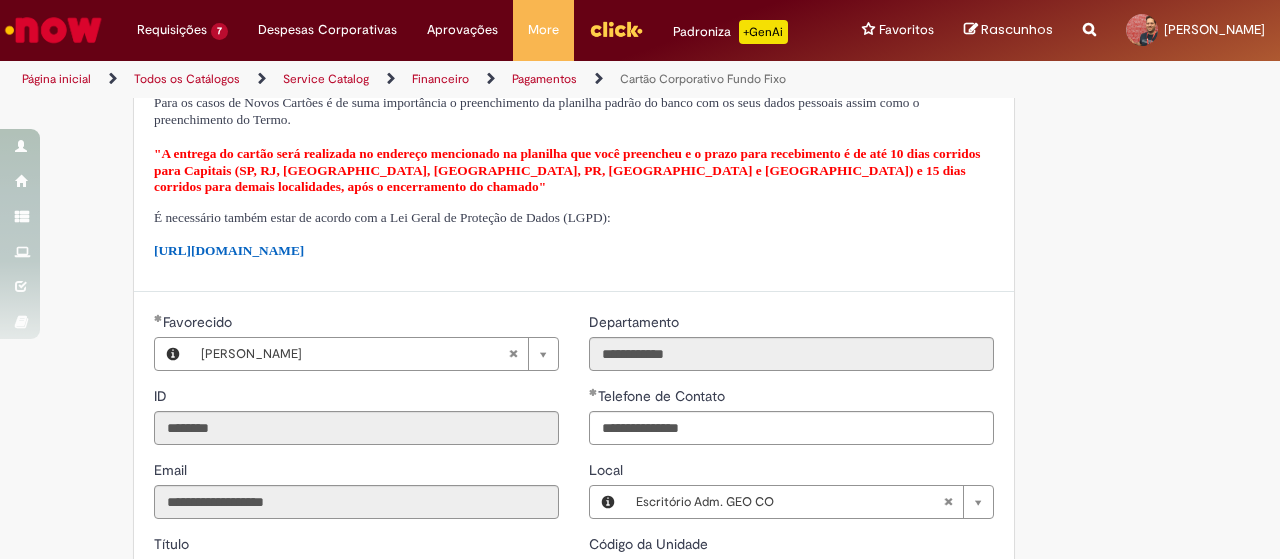scroll, scrollTop: 52, scrollLeft: 0, axis: vertical 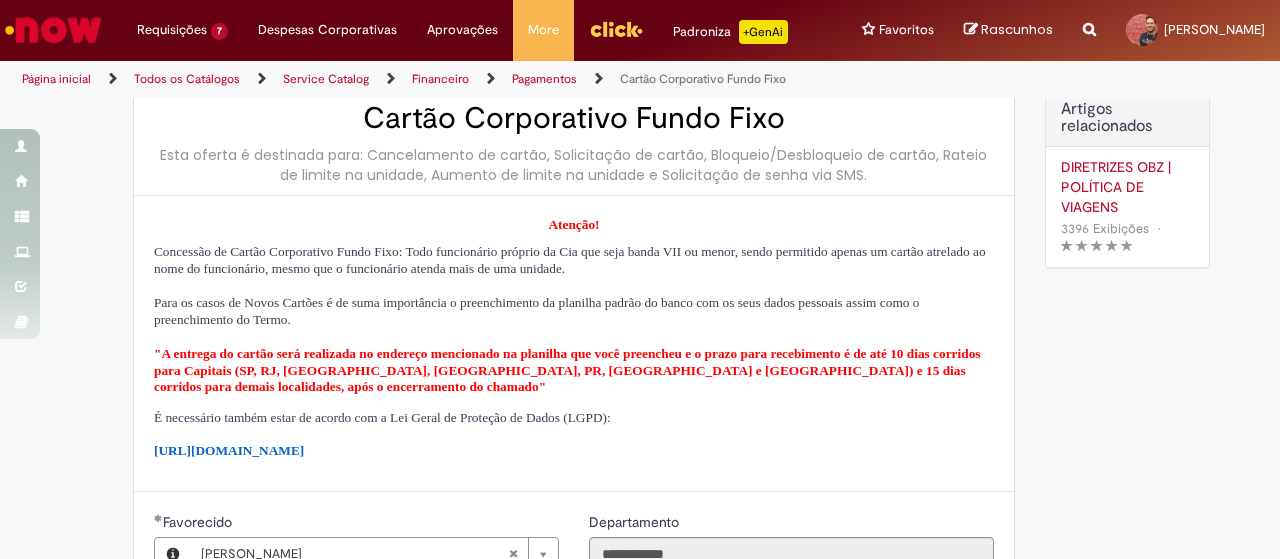 click on "Pagamentos" at bounding box center [544, 79] 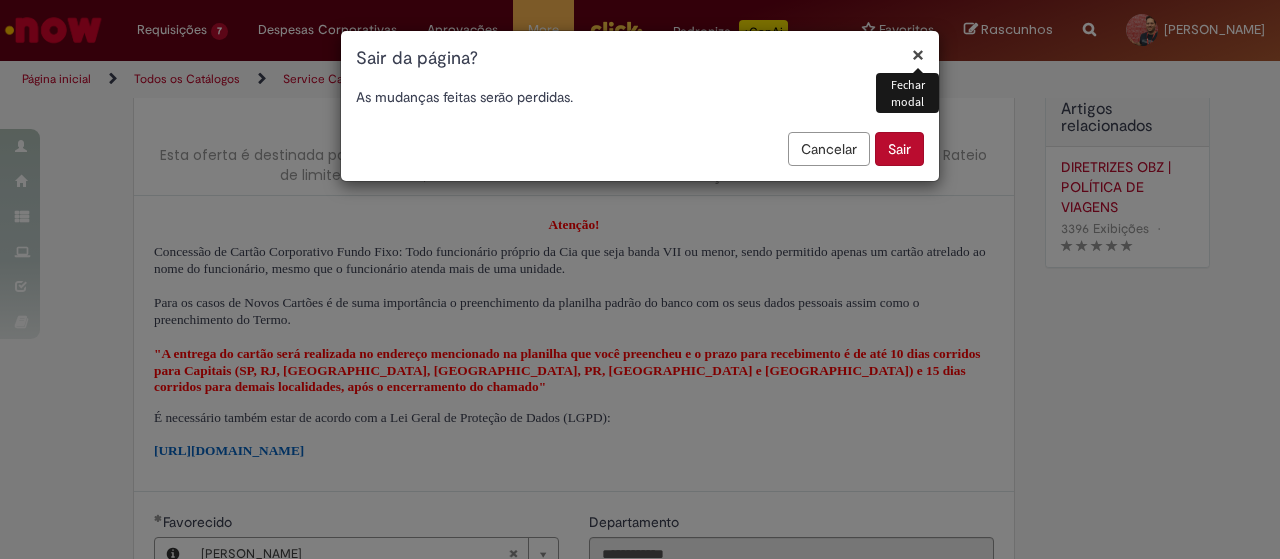 click on "Sair" at bounding box center (899, 149) 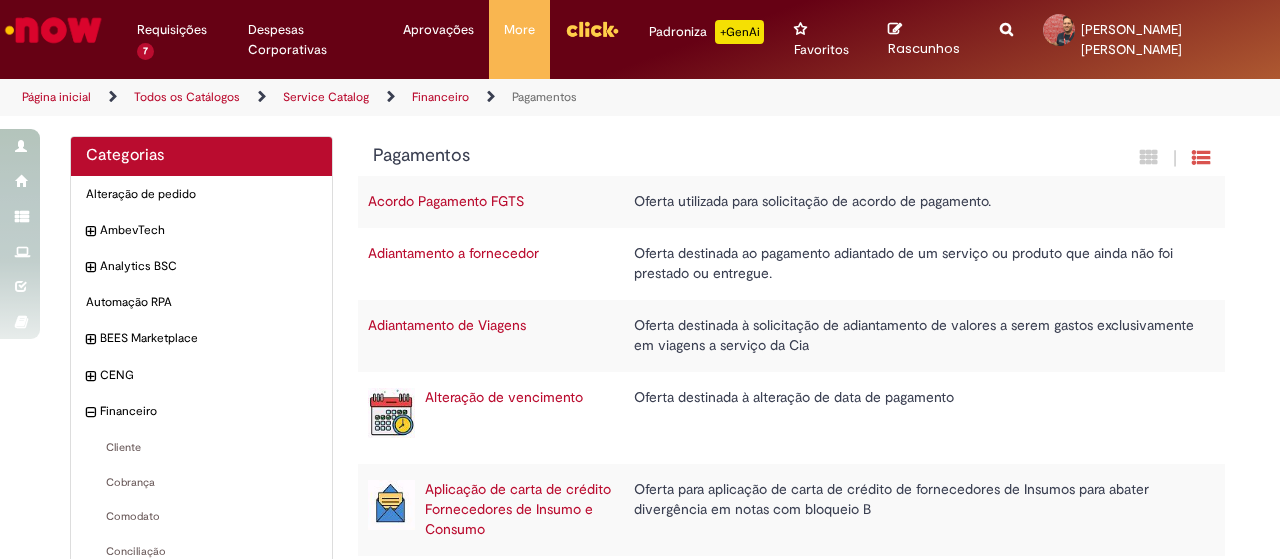 scroll, scrollTop: 0, scrollLeft: 0, axis: both 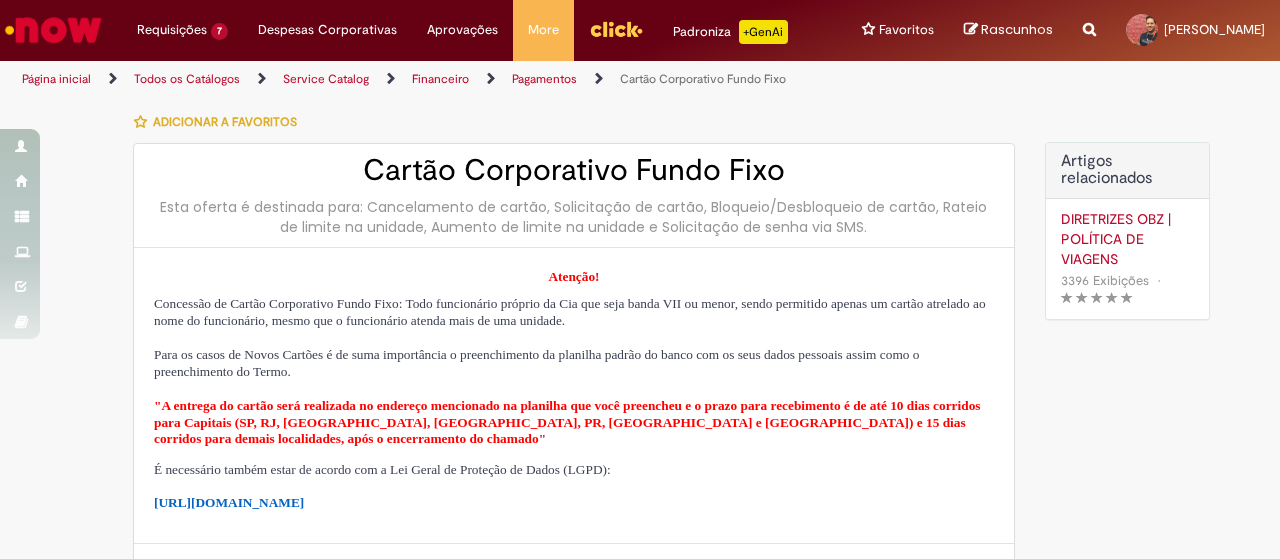 type on "********" 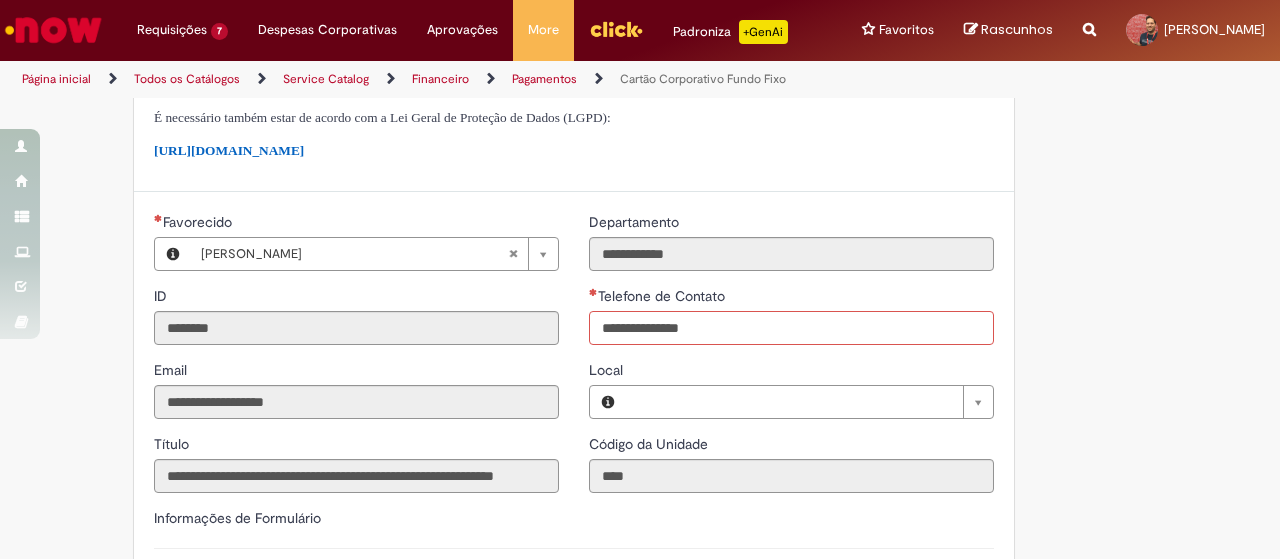 type 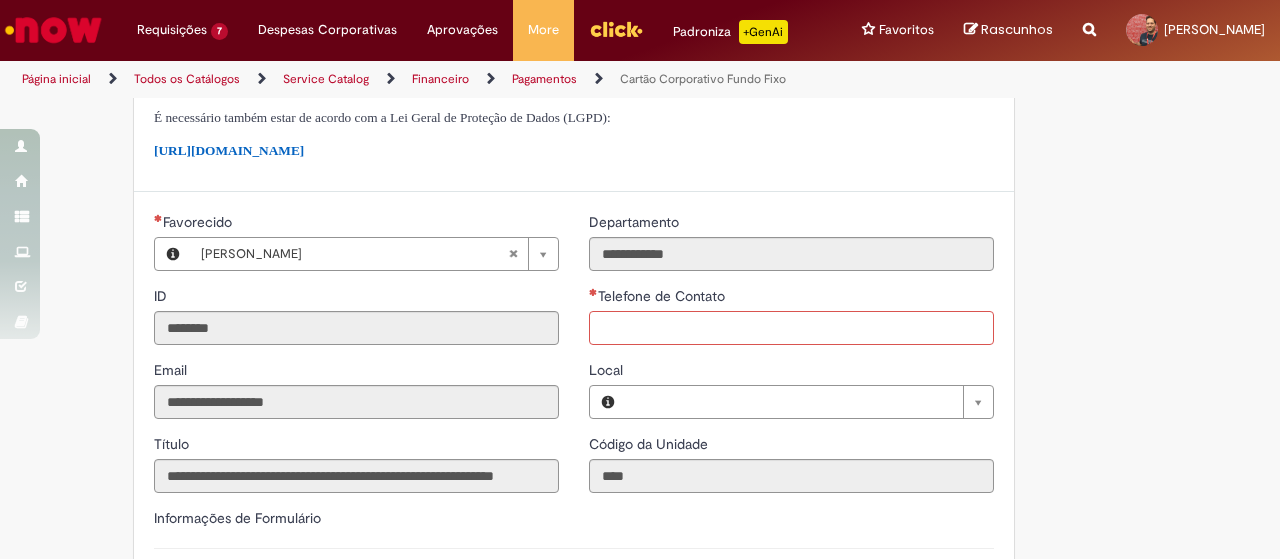 type on "*" 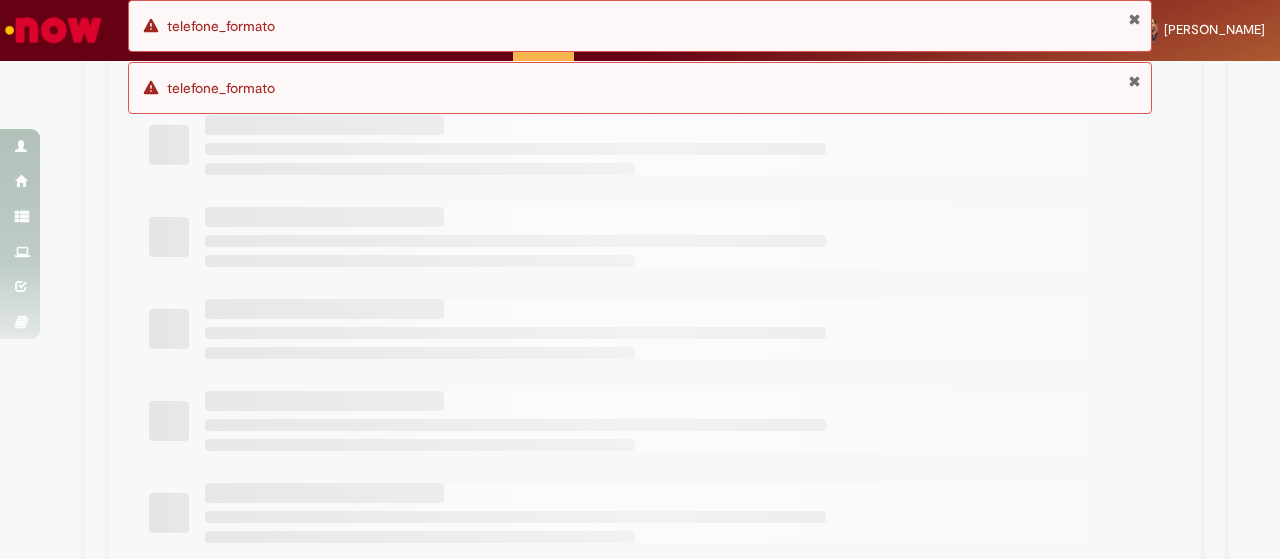 scroll, scrollTop: 0, scrollLeft: 0, axis: both 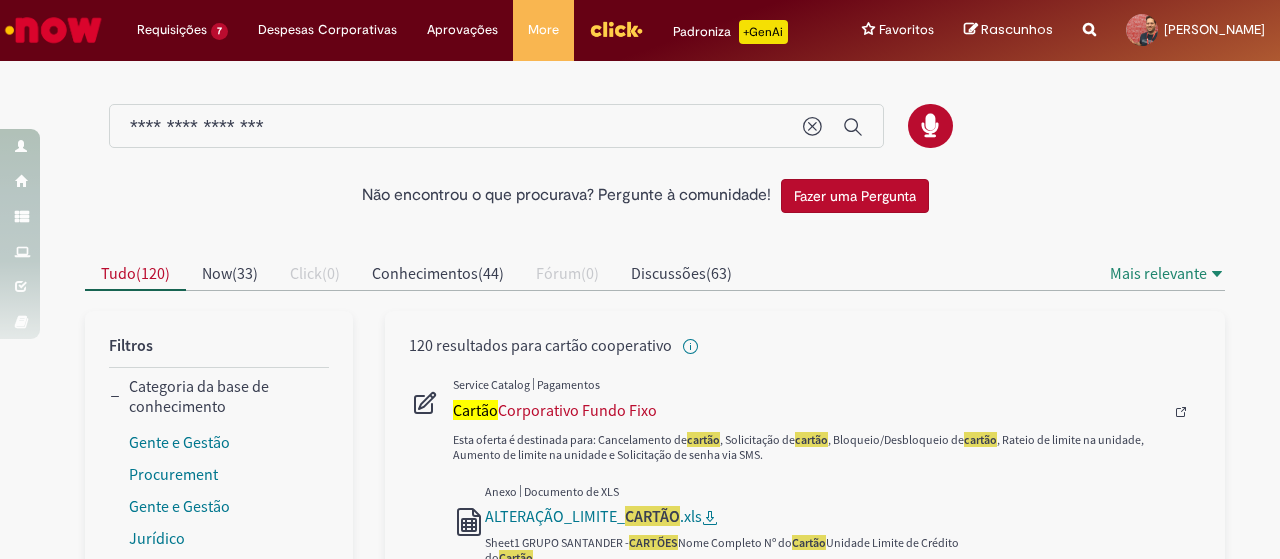 click on "**********" at bounding box center (456, 127) 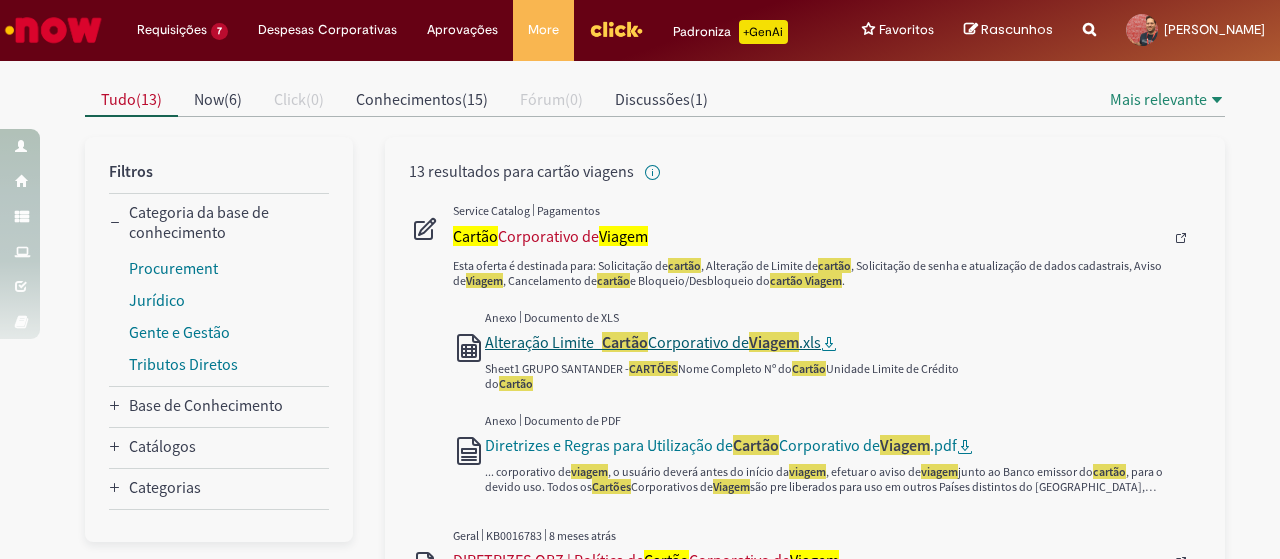 scroll, scrollTop: 200, scrollLeft: 0, axis: vertical 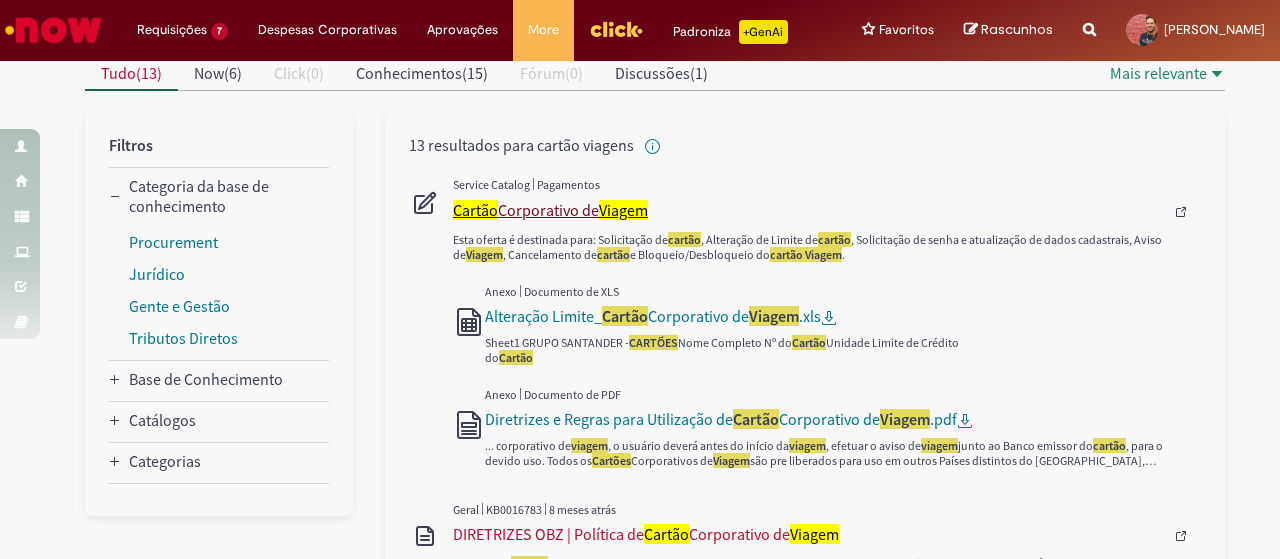 type on "**********" 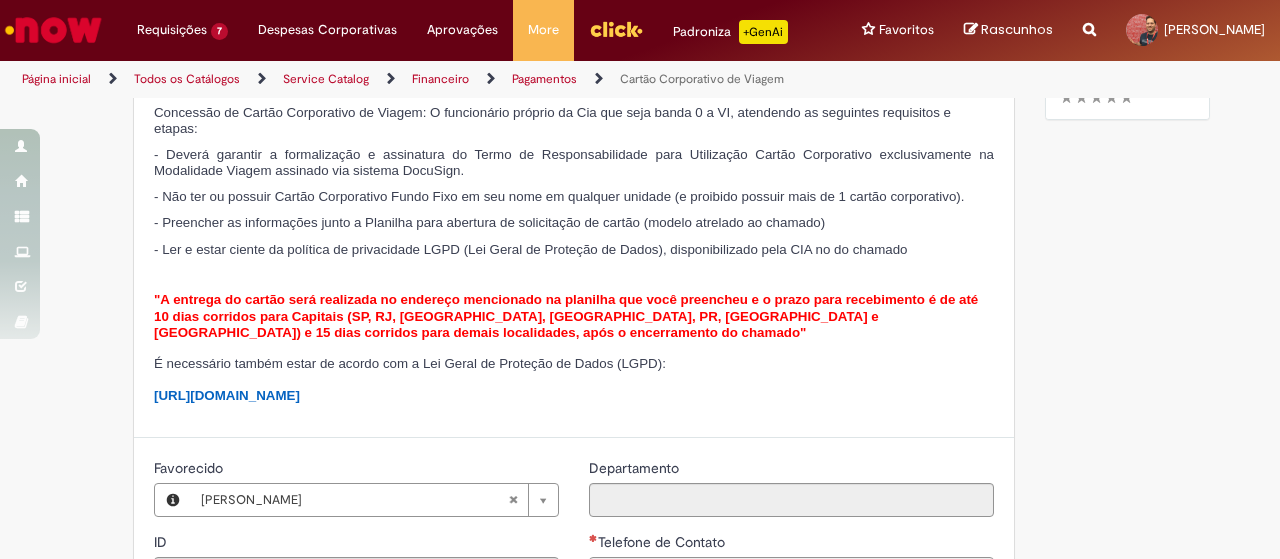 type on "********" 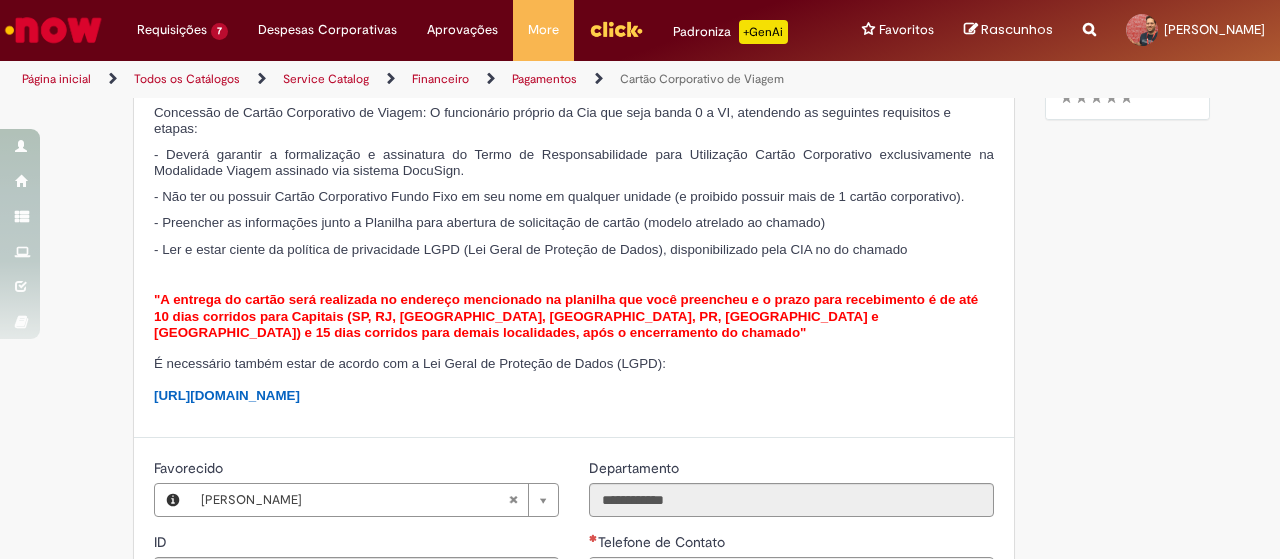 scroll, scrollTop: 0, scrollLeft: 0, axis: both 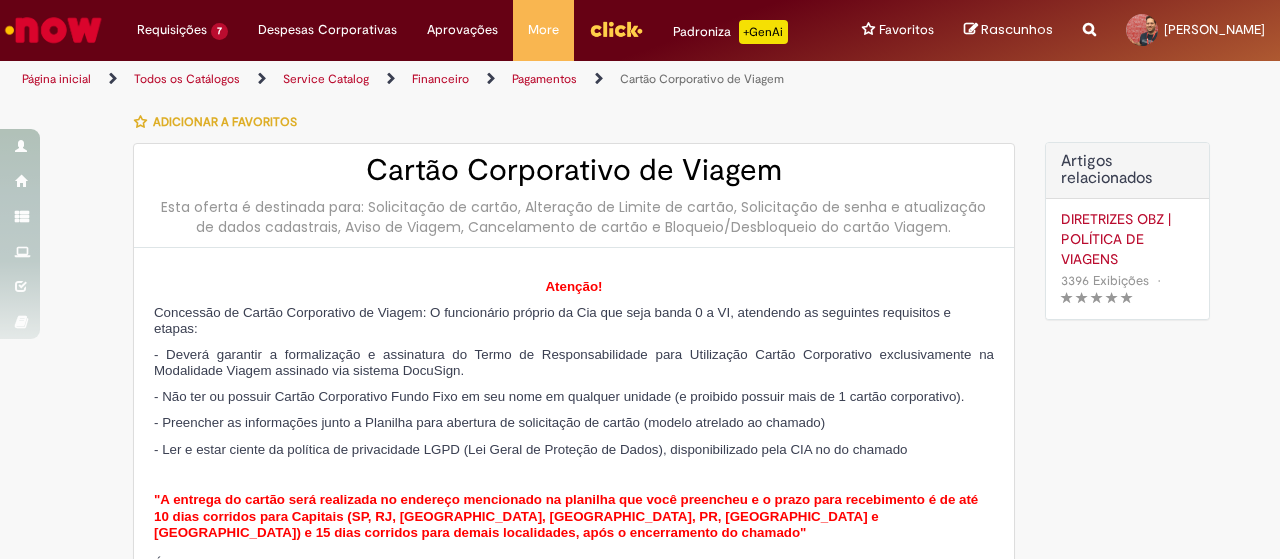 type on "**********" 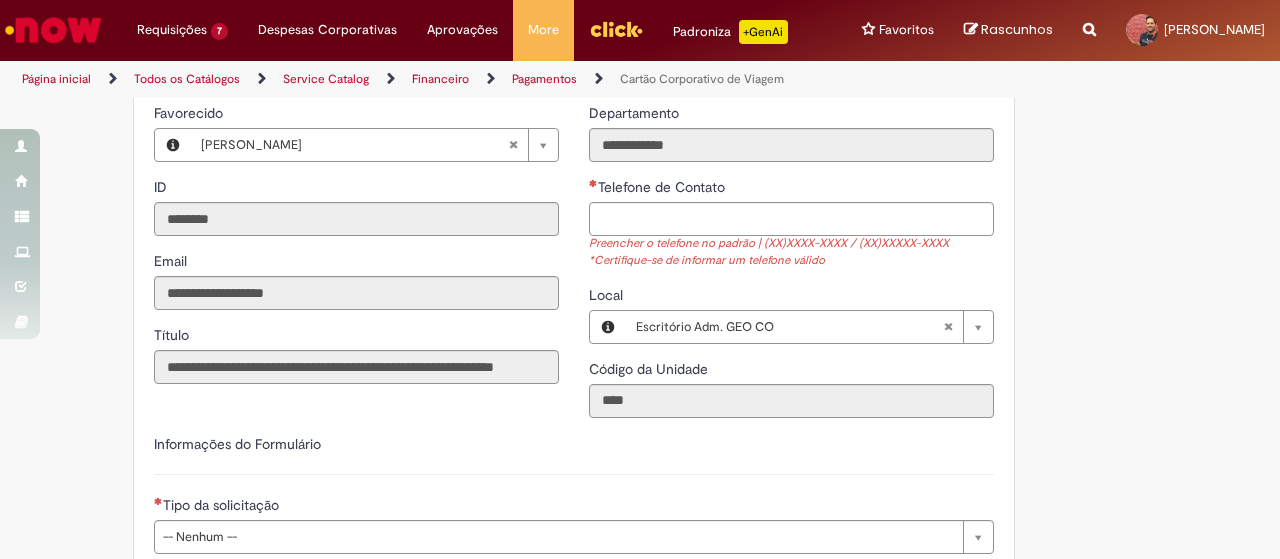 scroll, scrollTop: 600, scrollLeft: 0, axis: vertical 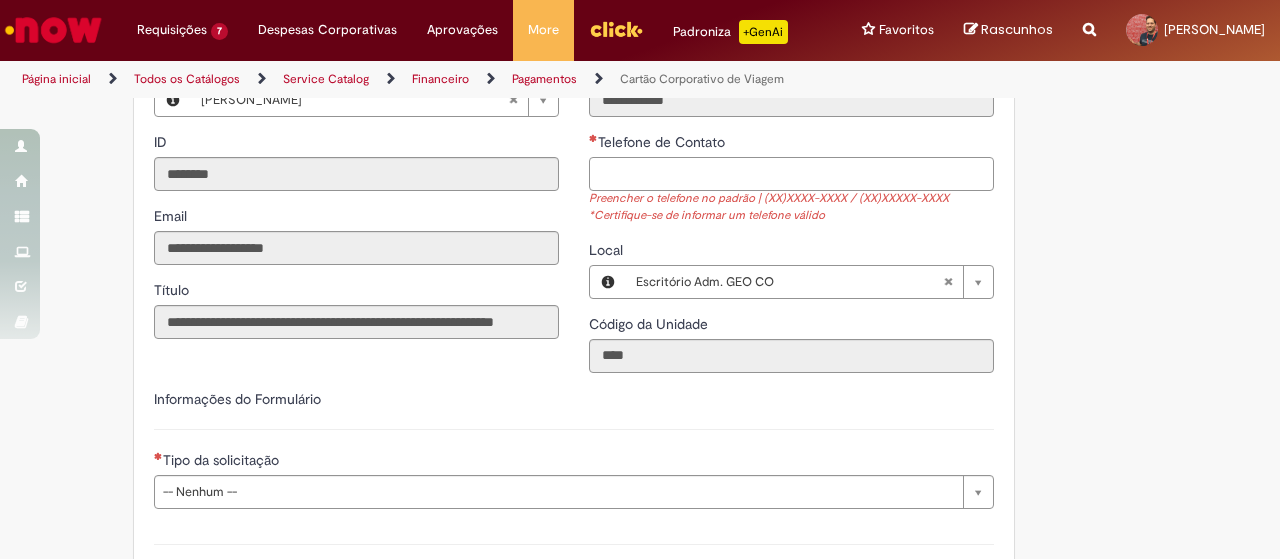 click on "Telefone de Contato" at bounding box center (791, 174) 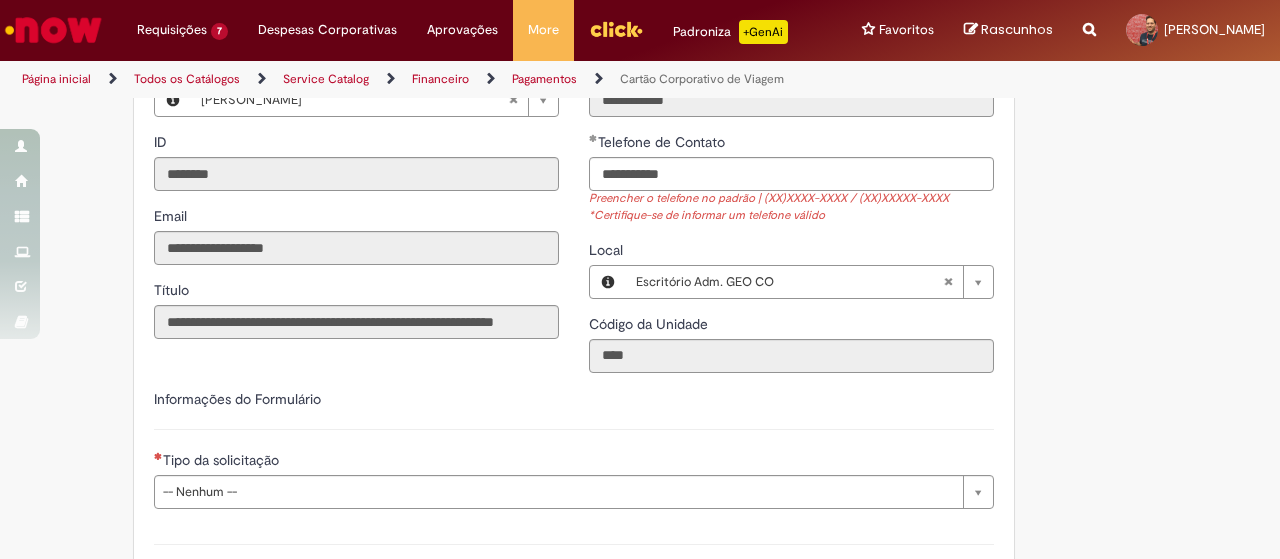 type on "**********" 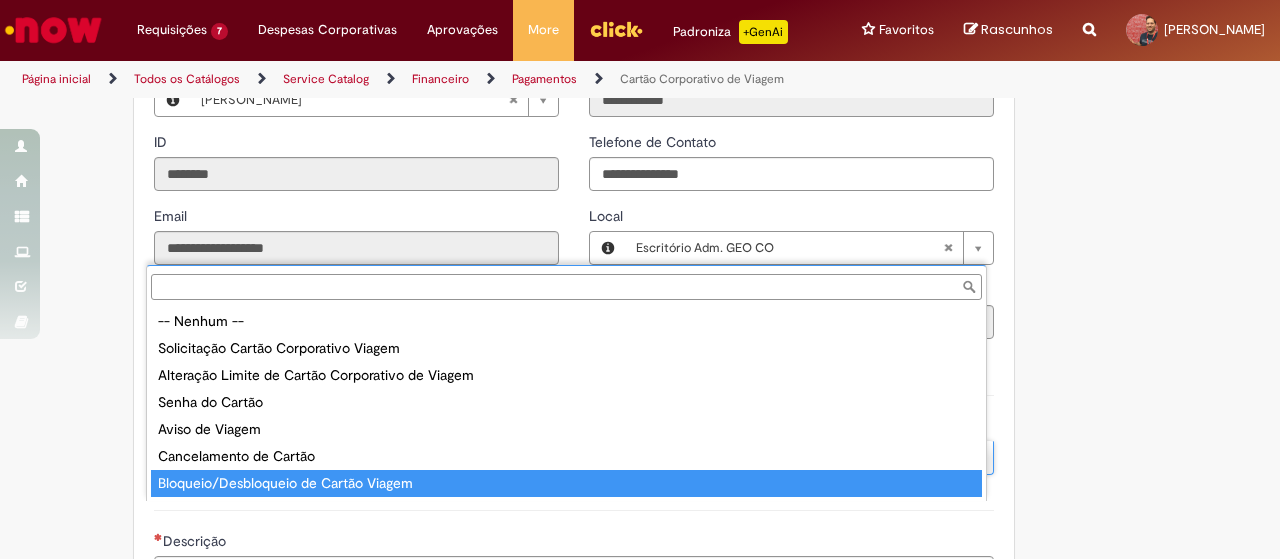 type on "**********" 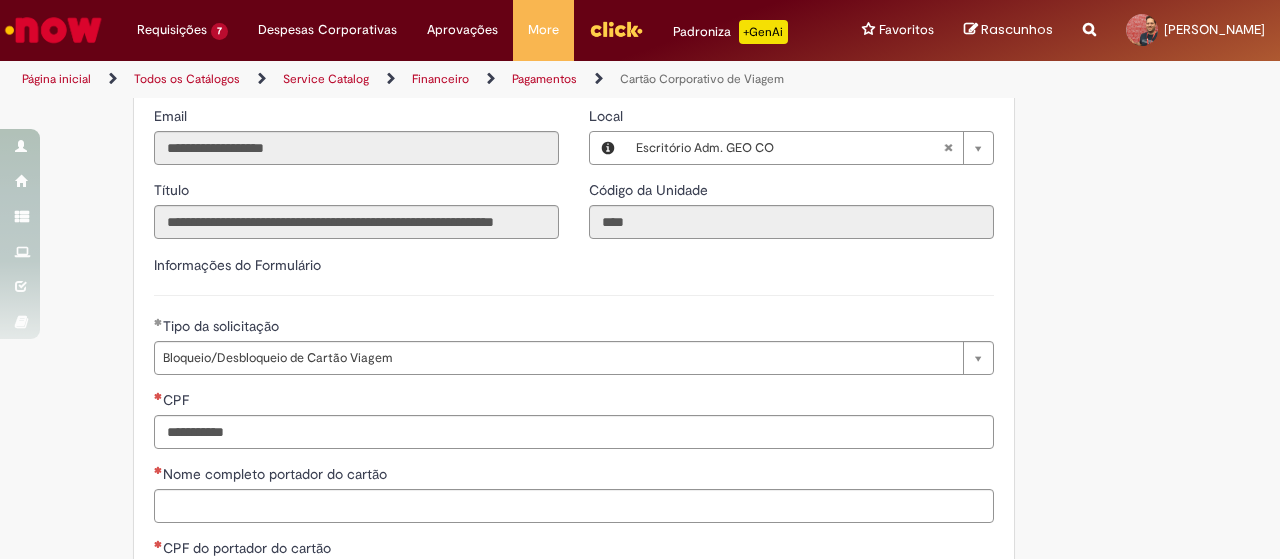 click on "Adicionar a Favoritos
Cartão Corporativo de Viagem
Esta oferta é destinada para: Solicitação de cartão, Alteração de Limite de cartão, Solicitação de senha e atualização de dados cadastrais, Aviso de Viagem, Cancelamento de cartão e Bloqueio/Desbloqueio do cartão Viagem.
Atenção!
Concessão de Cartão Corporativo de Viagem: O funcionário próprio da Cia que seja banda 0 a VI, atendendo as seguintes requisitos e etapas:
- Deverá garantir a formalização e assinatura do Termo de Responsabilidade para Utilização Cartão Corporativo exclusivamente na Modalidade Viagem assinado via sistema DocuSign.
- Não ter ou possuir Cartão Corporativo Fundo Fixo em seu nome em qualquer unidade (e proibido possuir mais de 1 cartão corporativo).
- Preencher as informações junto a Planilha para abertura de solicitação de cartão (modelo atrelado ao chamado)" at bounding box center (542, 498) 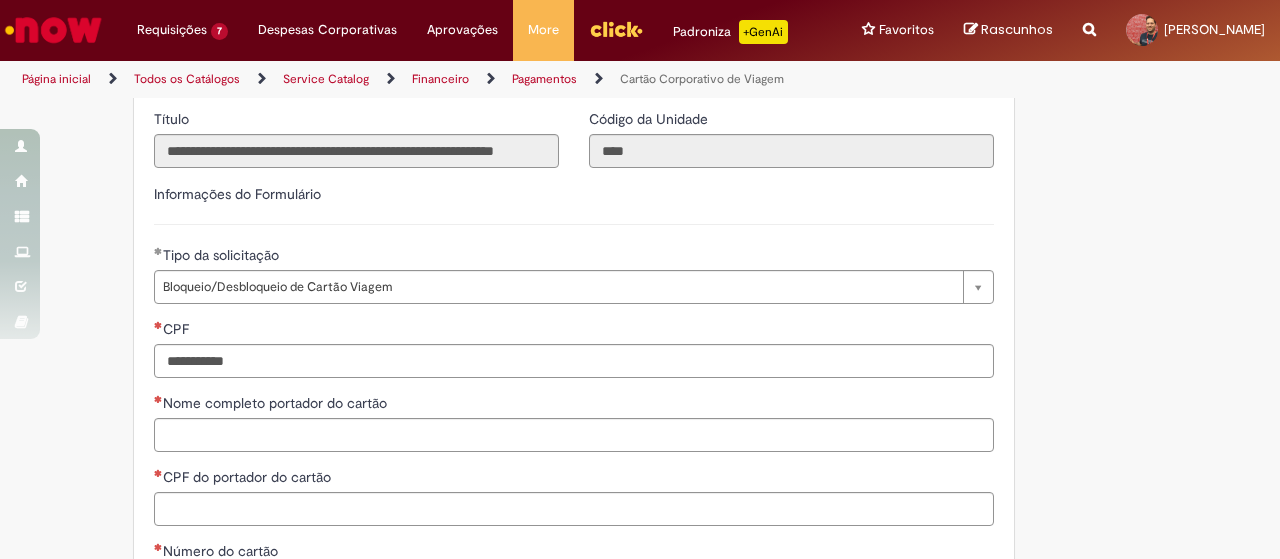 scroll, scrollTop: 900, scrollLeft: 0, axis: vertical 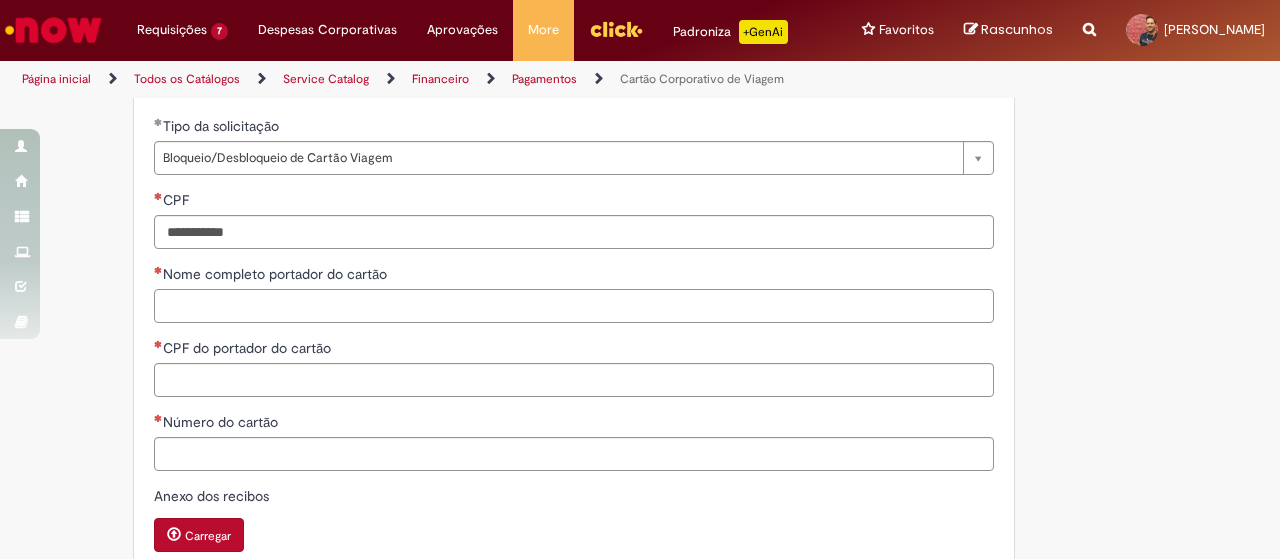 click on "Nome completo portador do cartão" at bounding box center [574, 306] 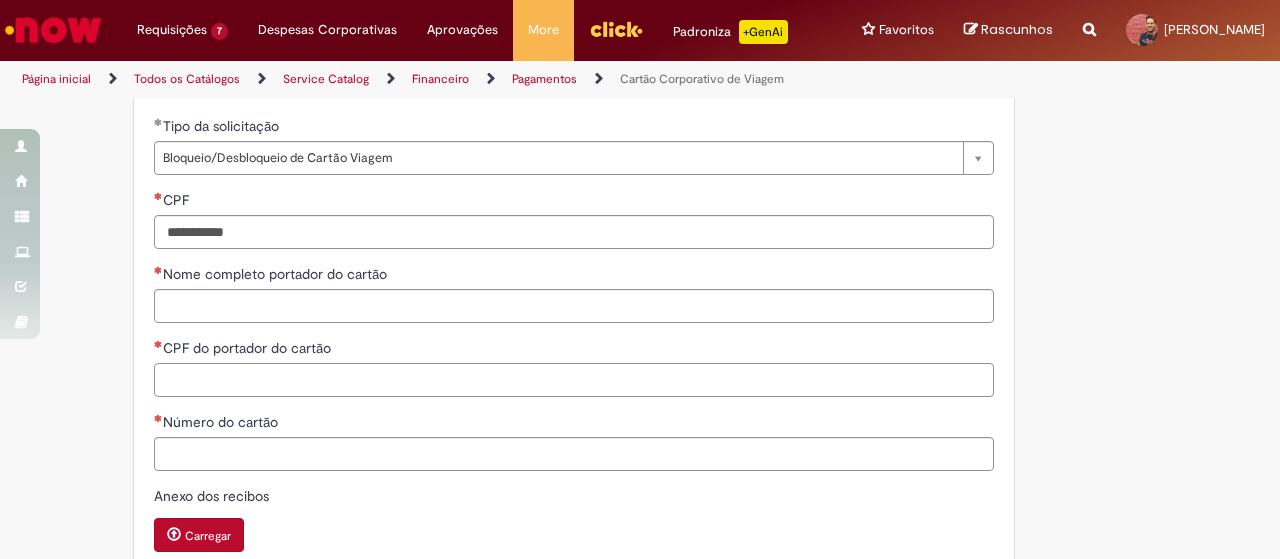 click on "CPF do portador do cartão" at bounding box center [574, 380] 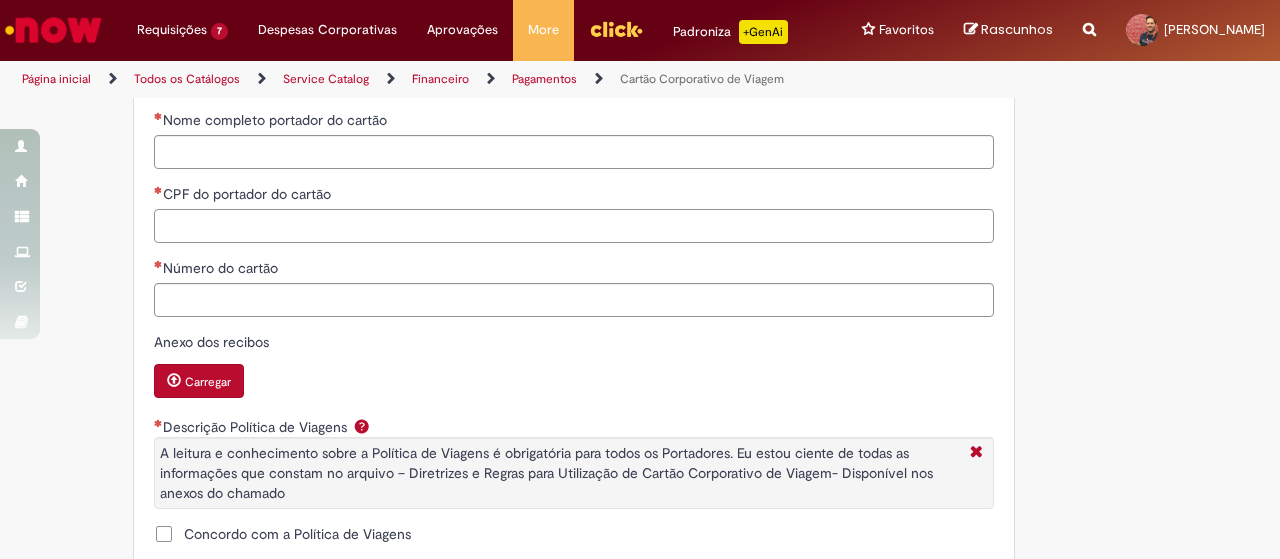 scroll, scrollTop: 1100, scrollLeft: 0, axis: vertical 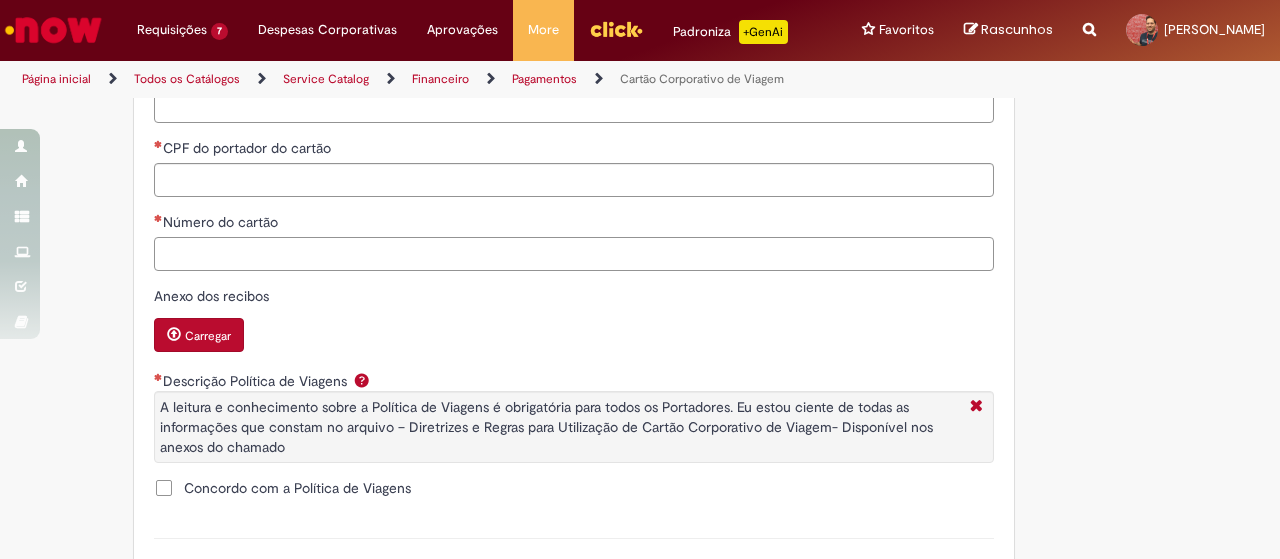 click on "Número do cartão" at bounding box center [574, 254] 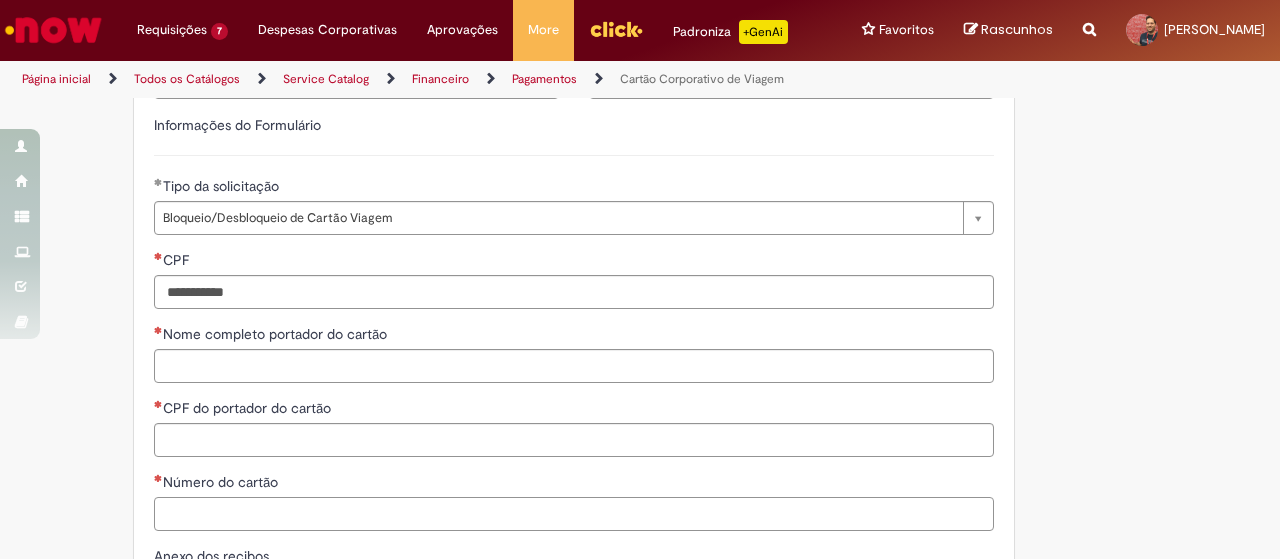 scroll, scrollTop: 800, scrollLeft: 0, axis: vertical 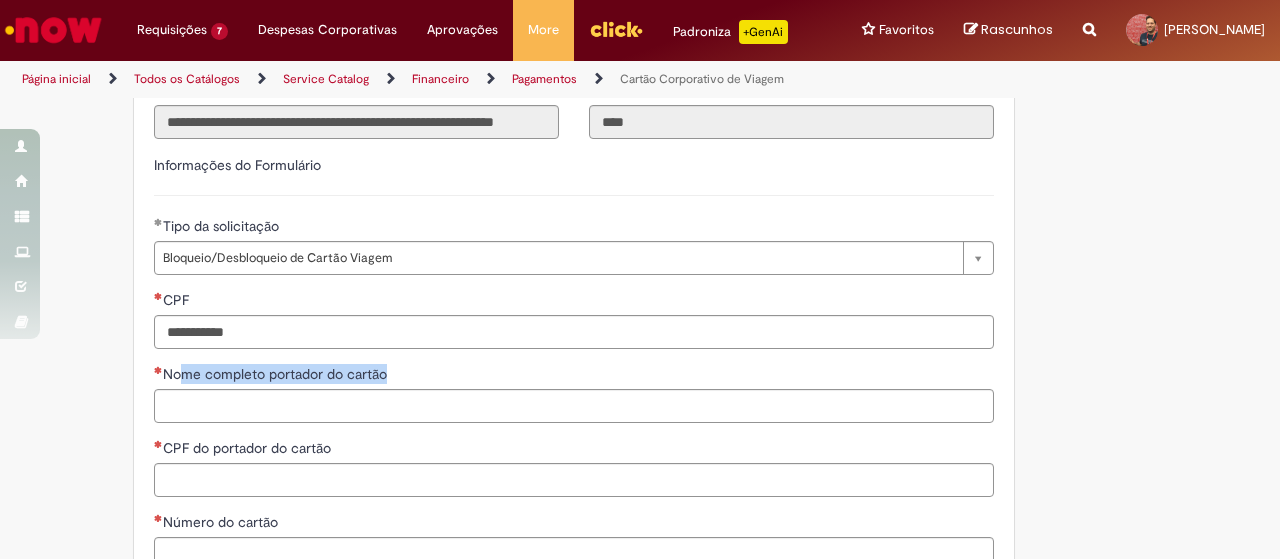 drag, startPoint x: 178, startPoint y: 400, endPoint x: 489, endPoint y: 427, distance: 312.16983 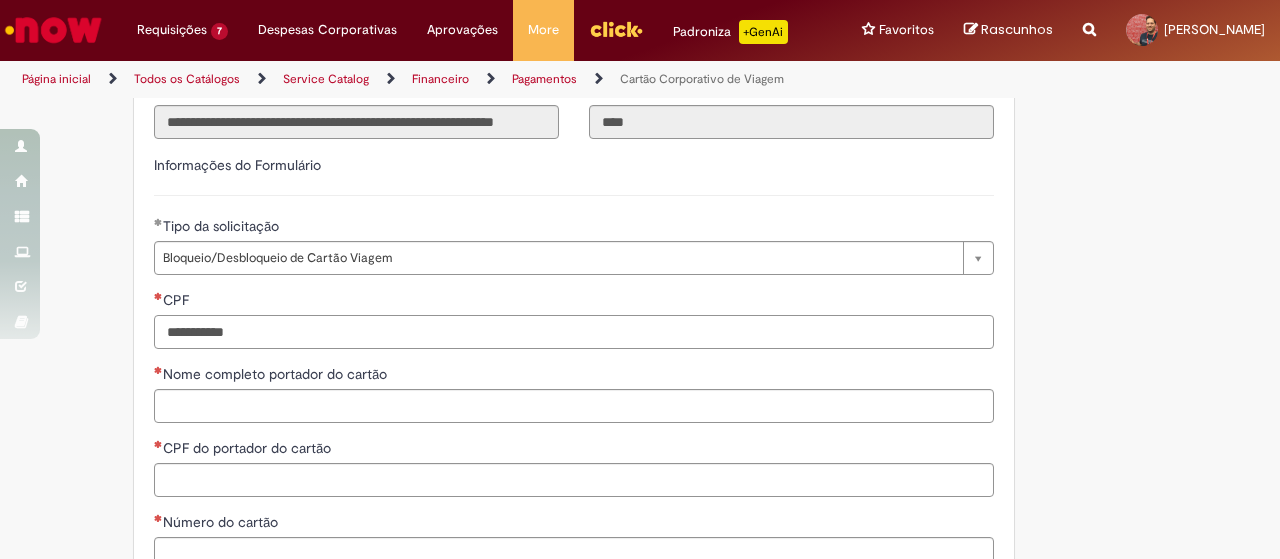 click on "CPF" at bounding box center [574, 332] 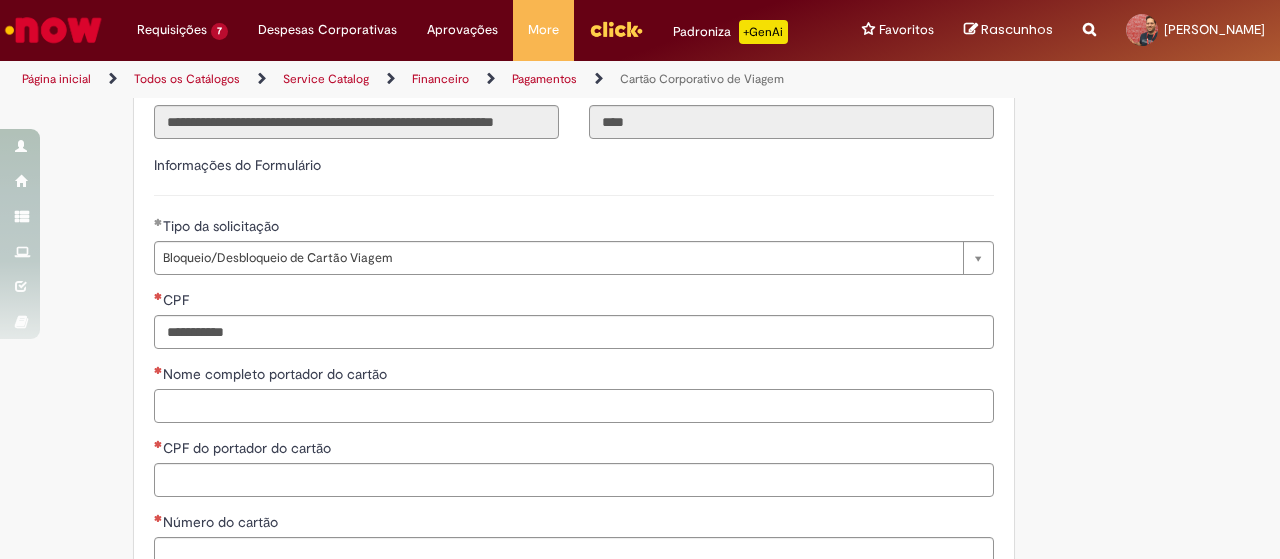click on "Nome completo portador do cartão" at bounding box center (574, 406) 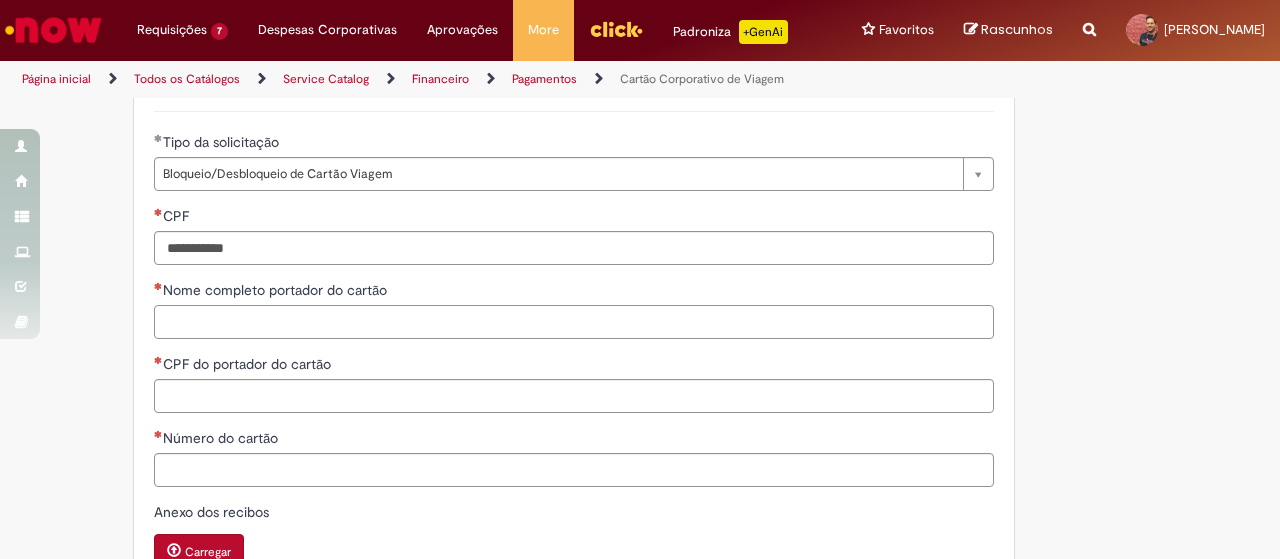 scroll, scrollTop: 1000, scrollLeft: 0, axis: vertical 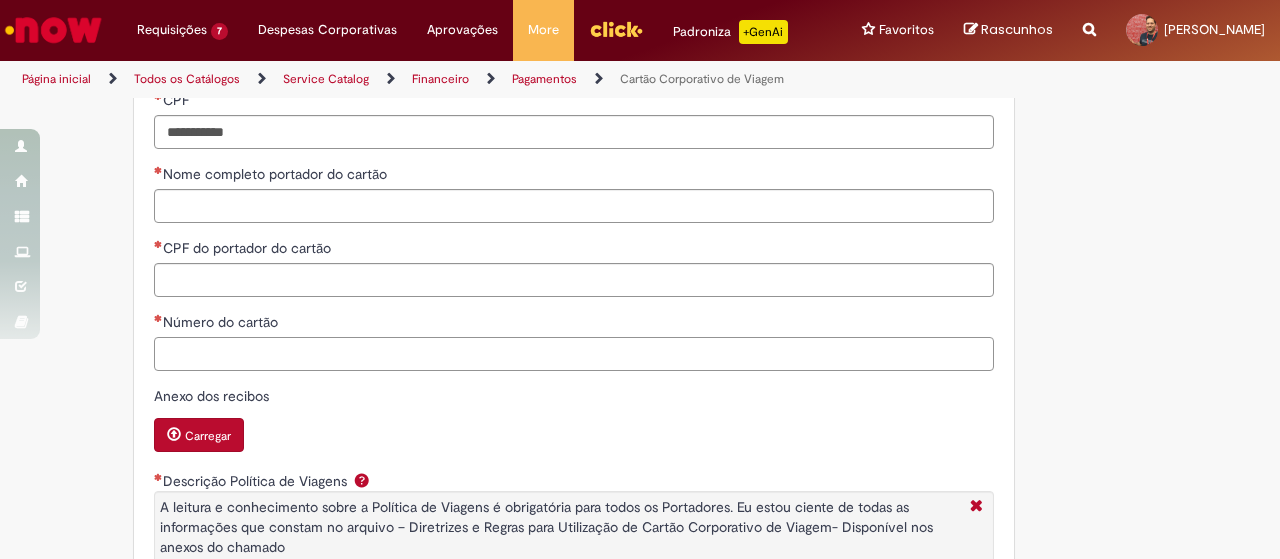 click on "Número do cartão" at bounding box center (574, 354) 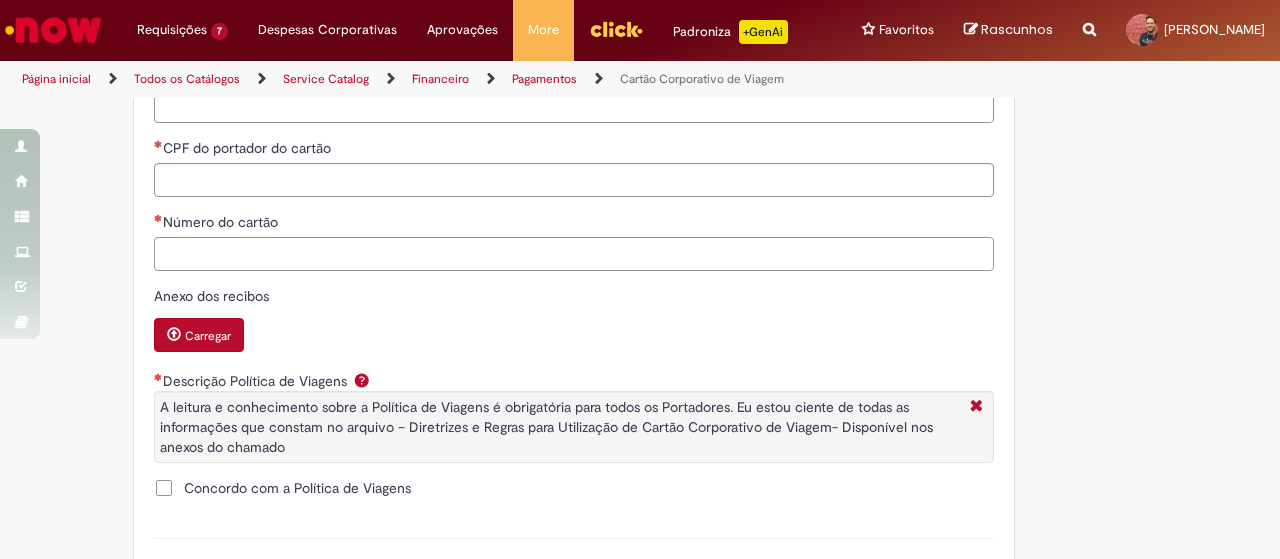 scroll, scrollTop: 1200, scrollLeft: 0, axis: vertical 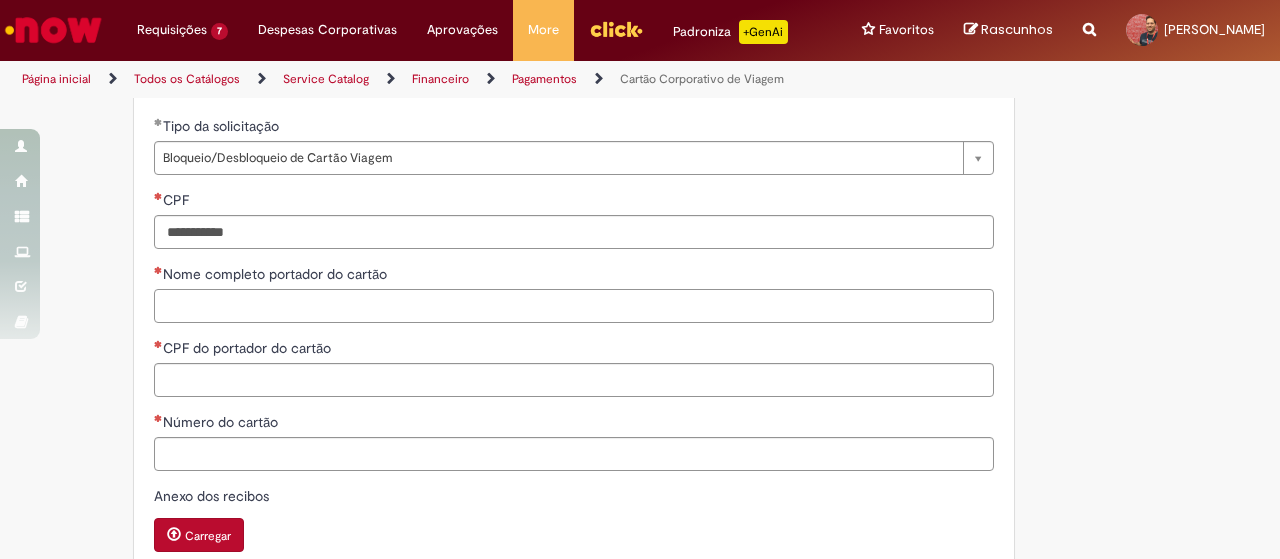click on "Nome completo portador do cartão" at bounding box center [574, 306] 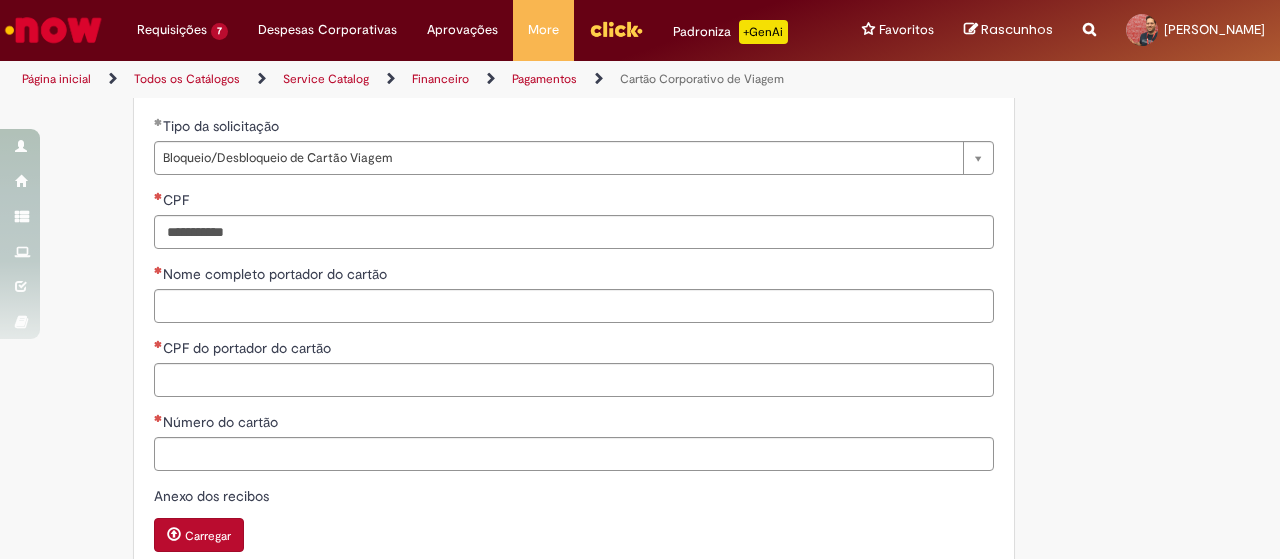 click on "**********" at bounding box center [574, 417] 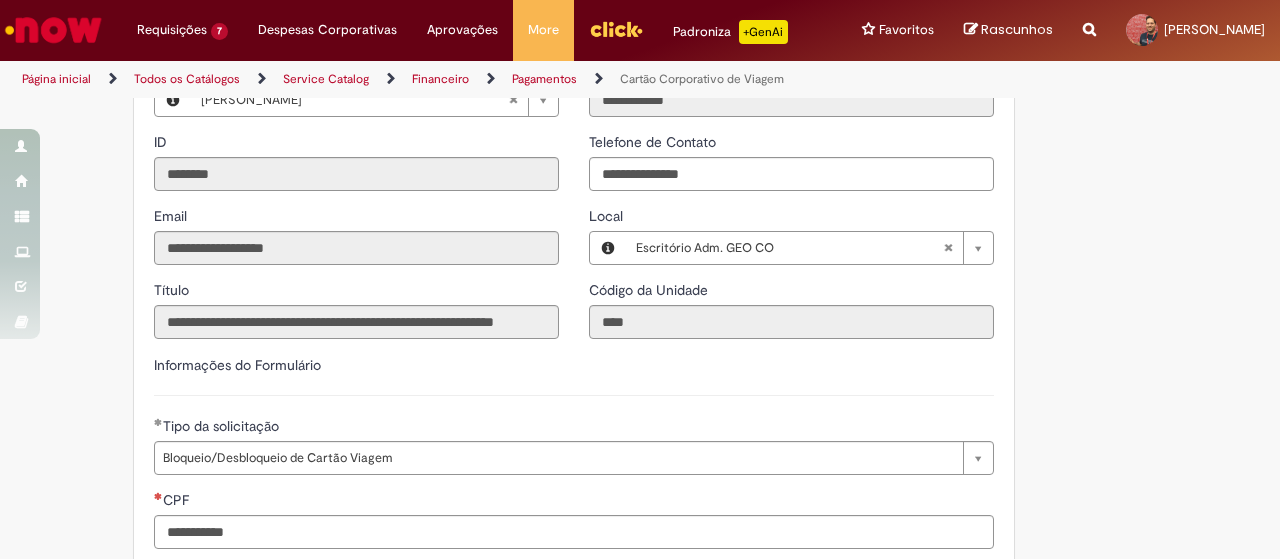 scroll, scrollTop: 600, scrollLeft: 0, axis: vertical 